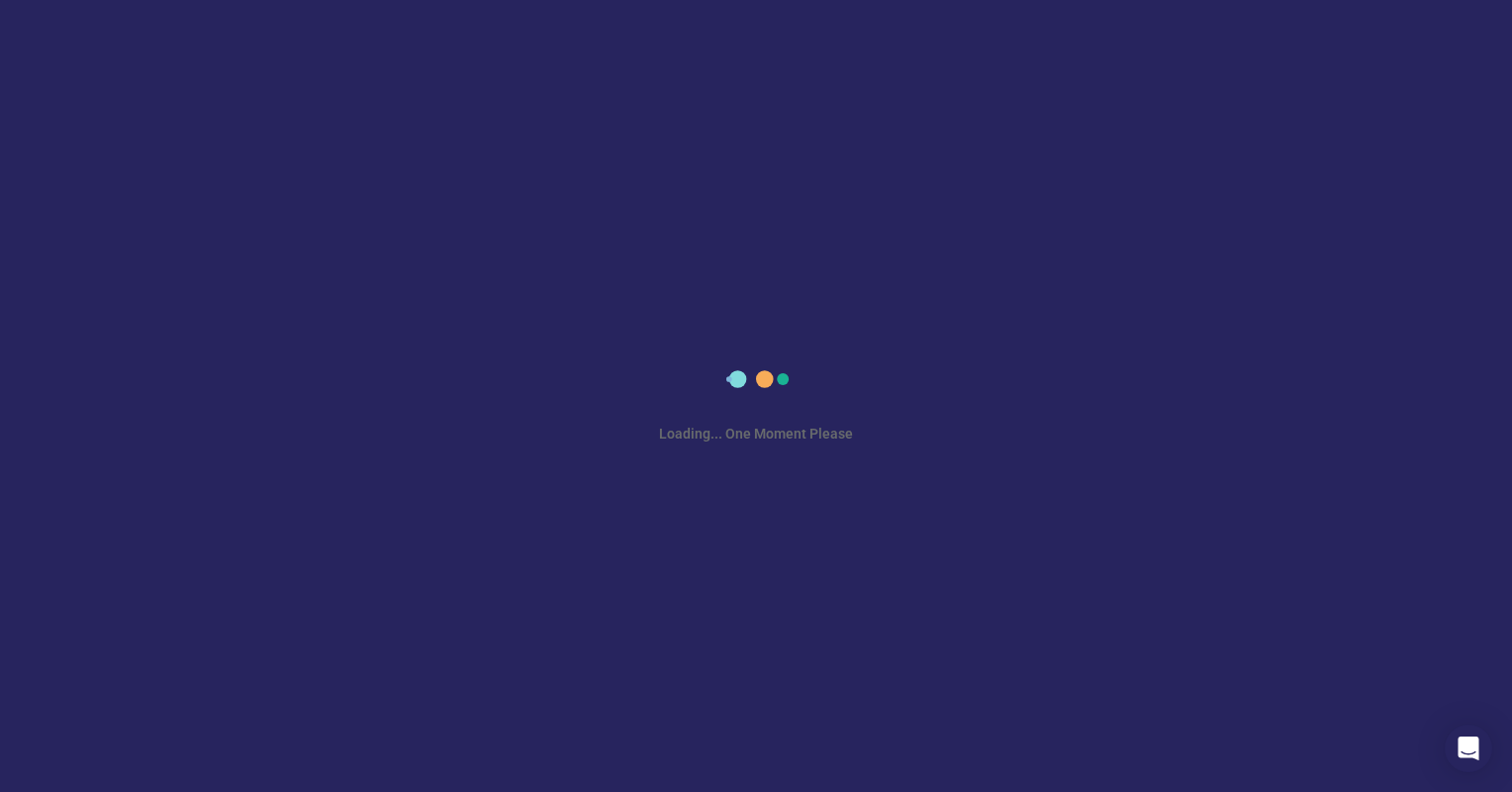 scroll, scrollTop: 0, scrollLeft: 0, axis: both 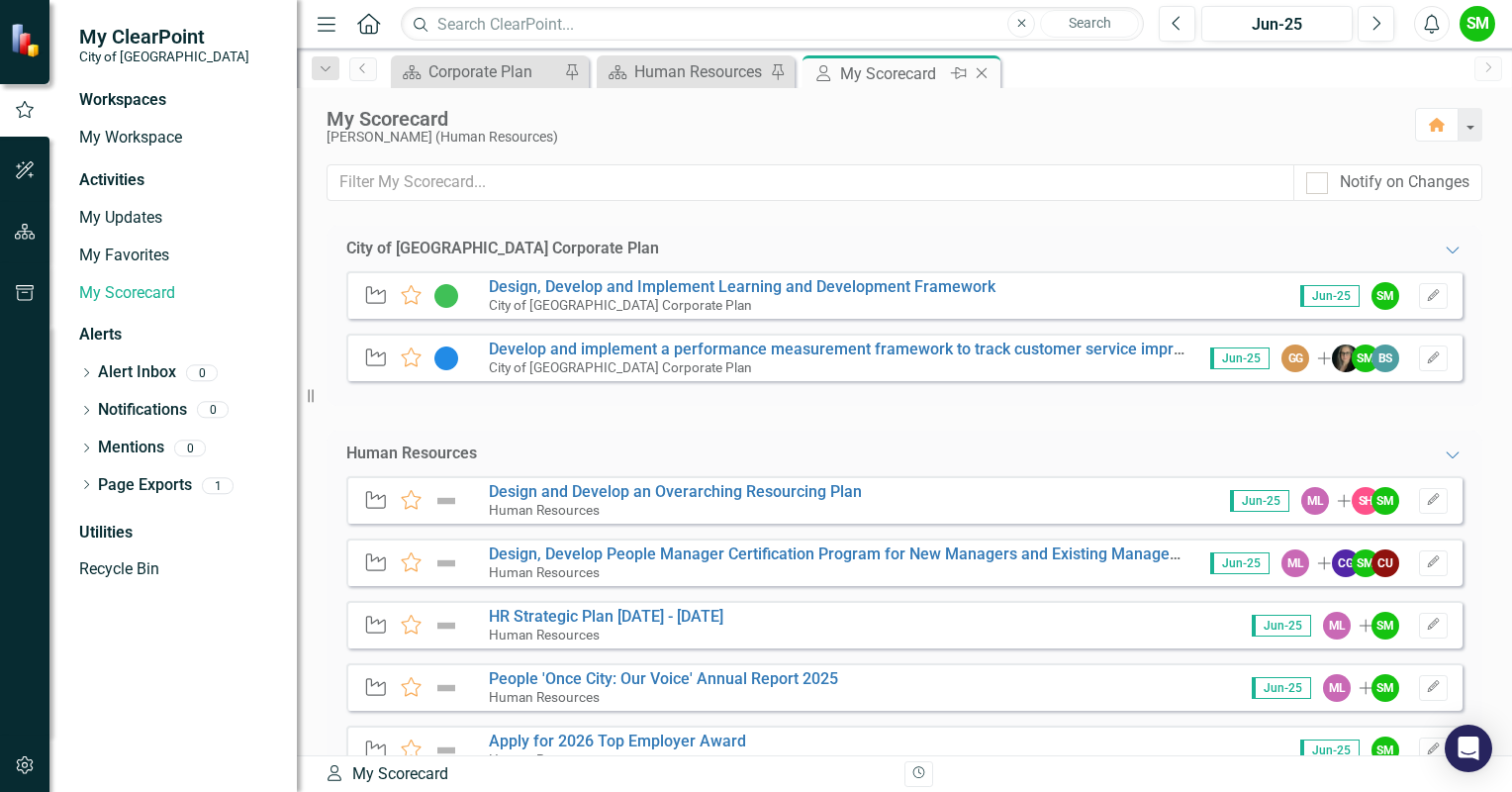 click on "Close" 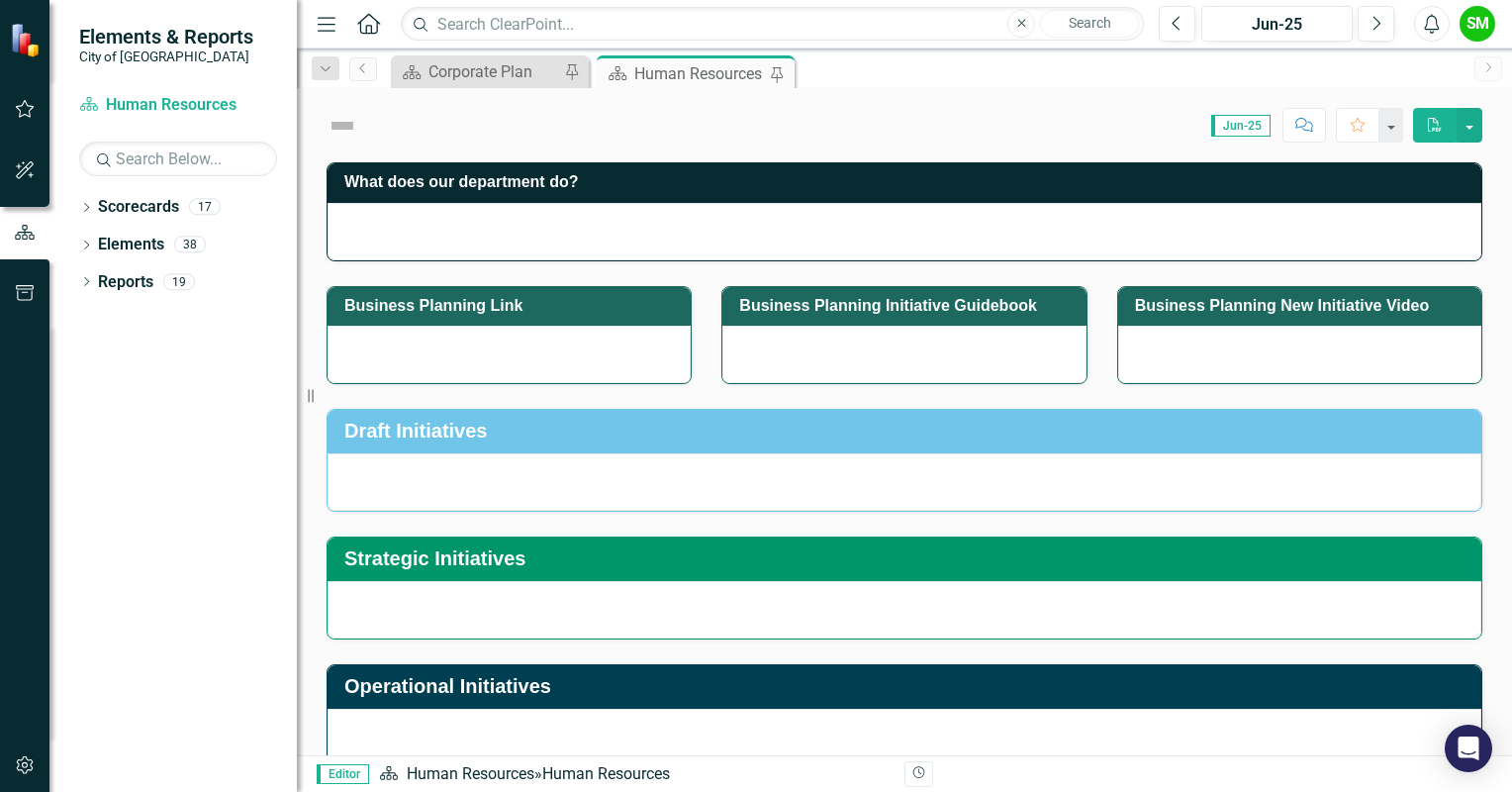click on "Human Resources" at bounding box center (700, 73) 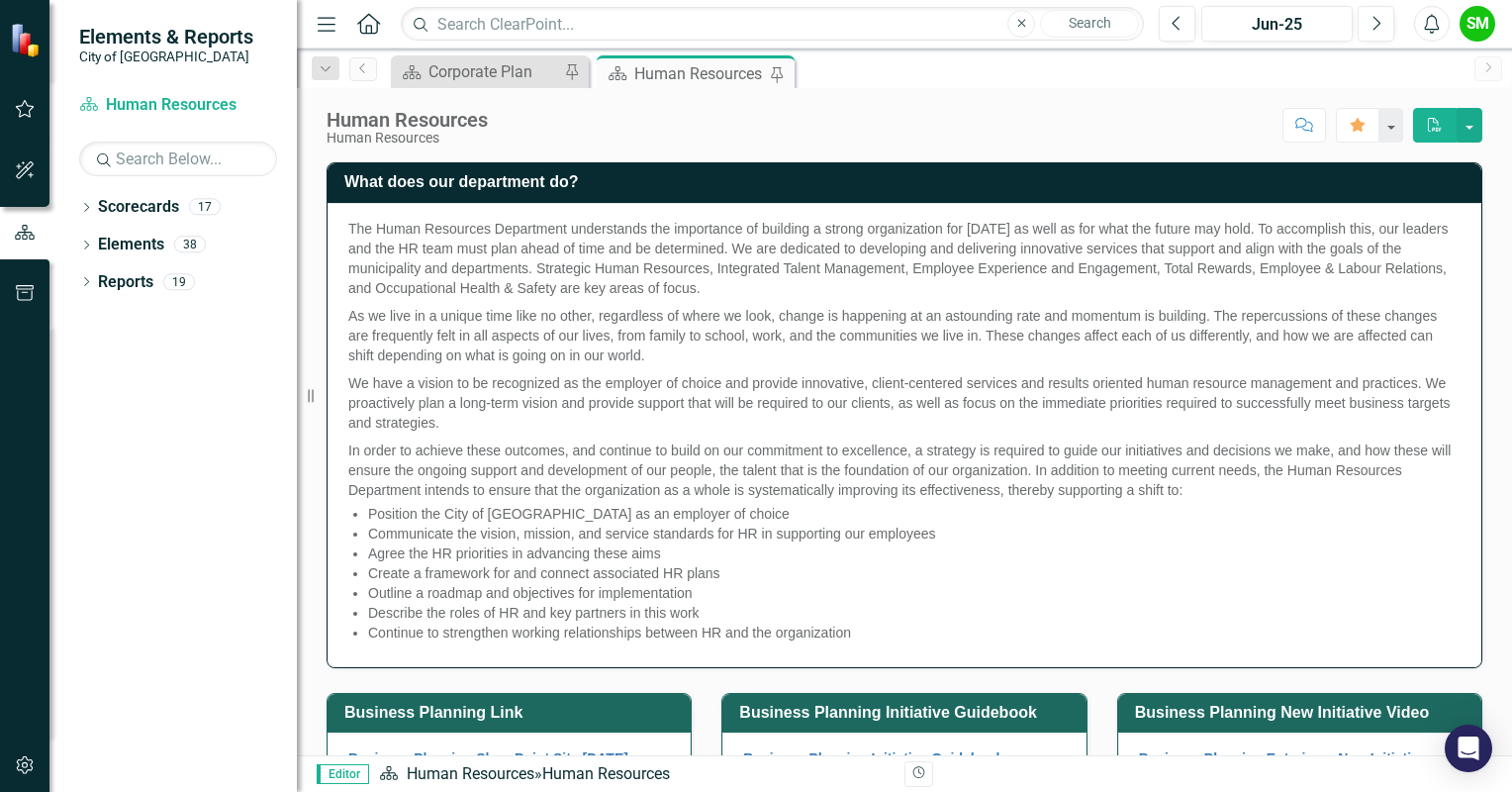 click on "Human Resources" at bounding box center (700, 73) 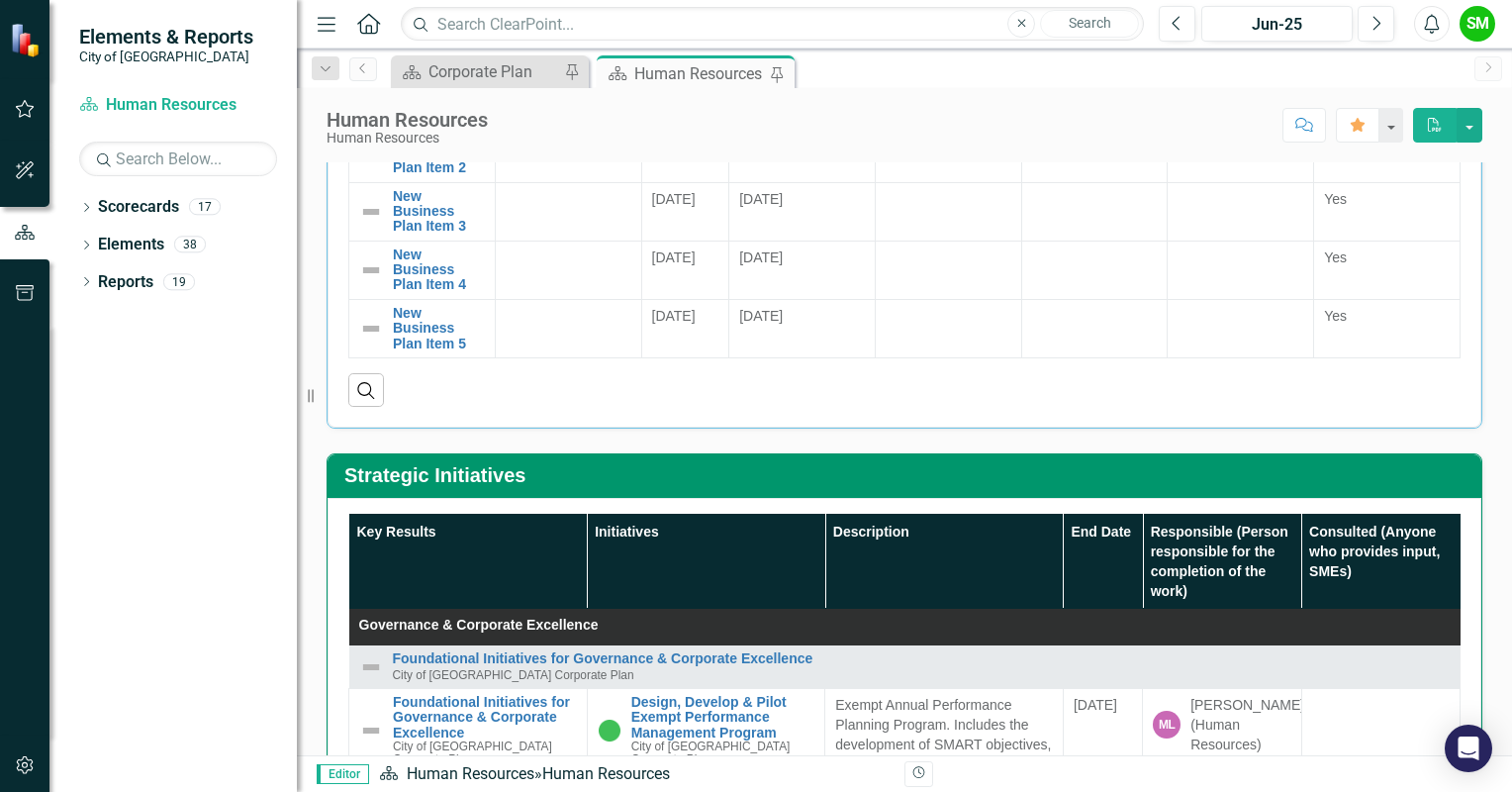 scroll, scrollTop: 933, scrollLeft: 0, axis: vertical 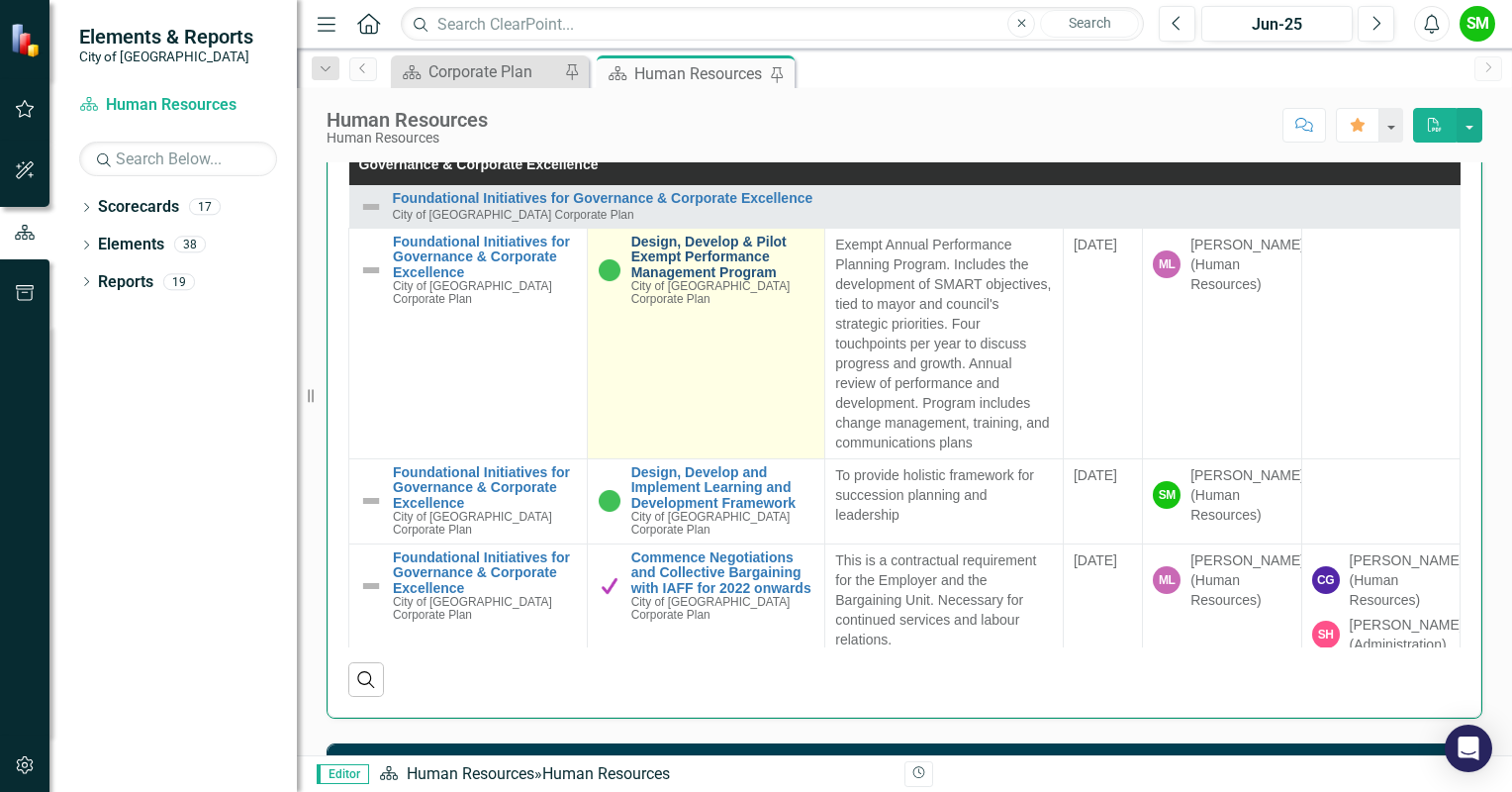 click on "Design, Develop & Pilot Exempt Performance Management Program" at bounding box center [723, 257] 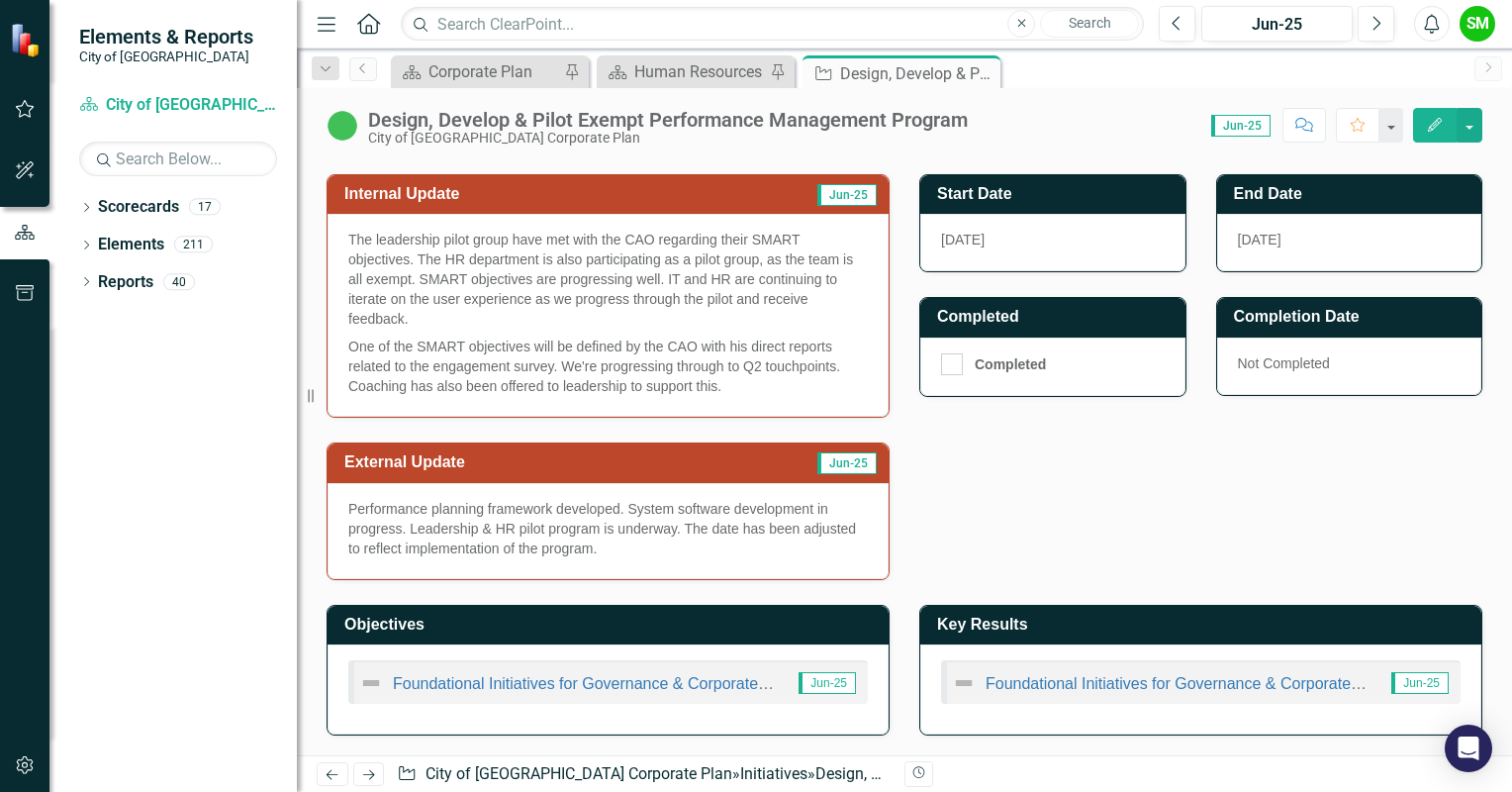 scroll, scrollTop: 574, scrollLeft: 0, axis: vertical 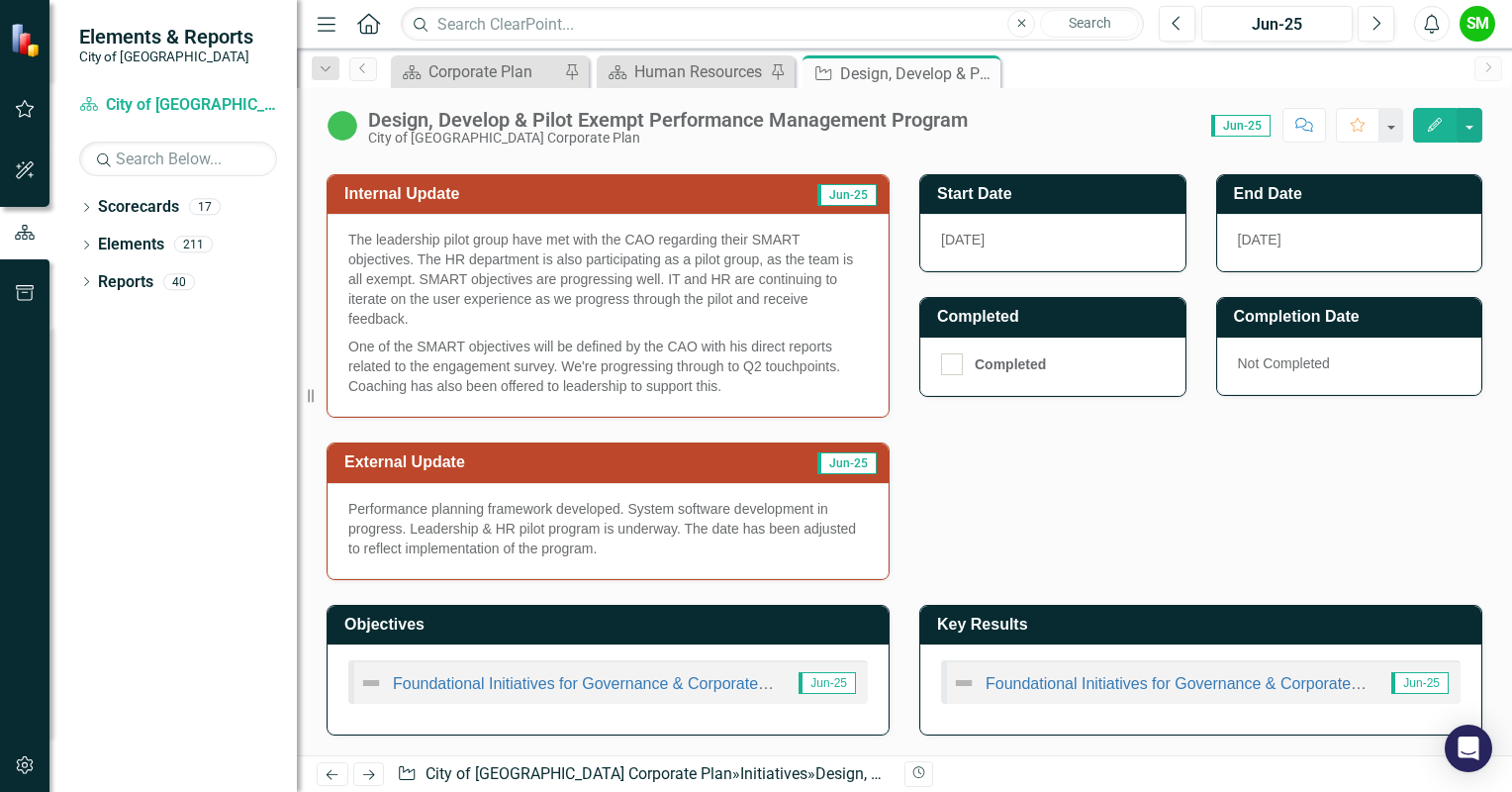 click on "Performance planning framework developed. System software development in progress. Leadership & HR pilot program is underway. The date has been adjusted to reflect implementation of the program." at bounding box center [608, 529] 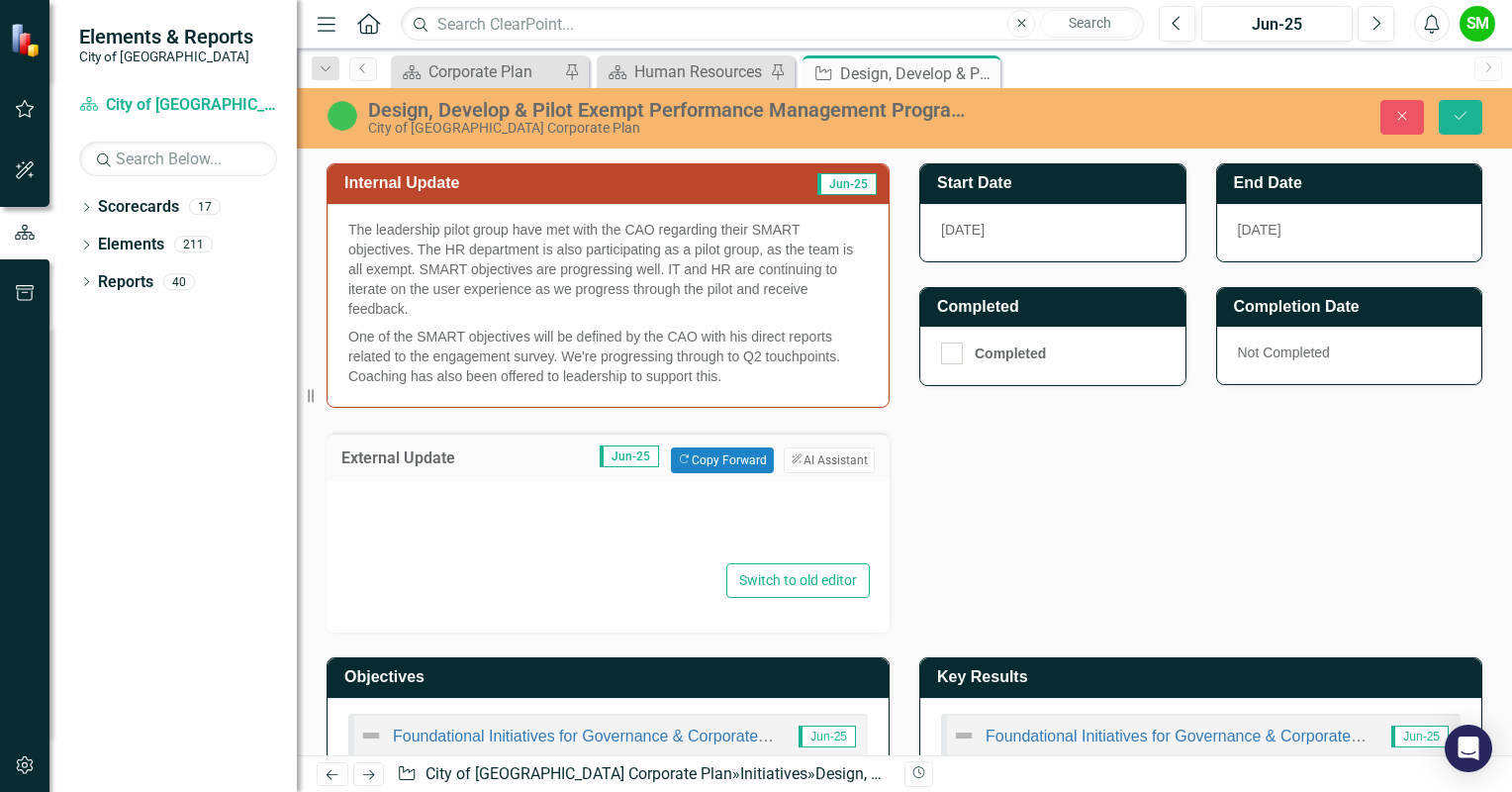 type on "<p>Performance planning framework developed. System software development in progress. Leadership &amp; HR pilot program is underway. The date has been adjusted to reflect implementation of the program.&nbsp;</p>" 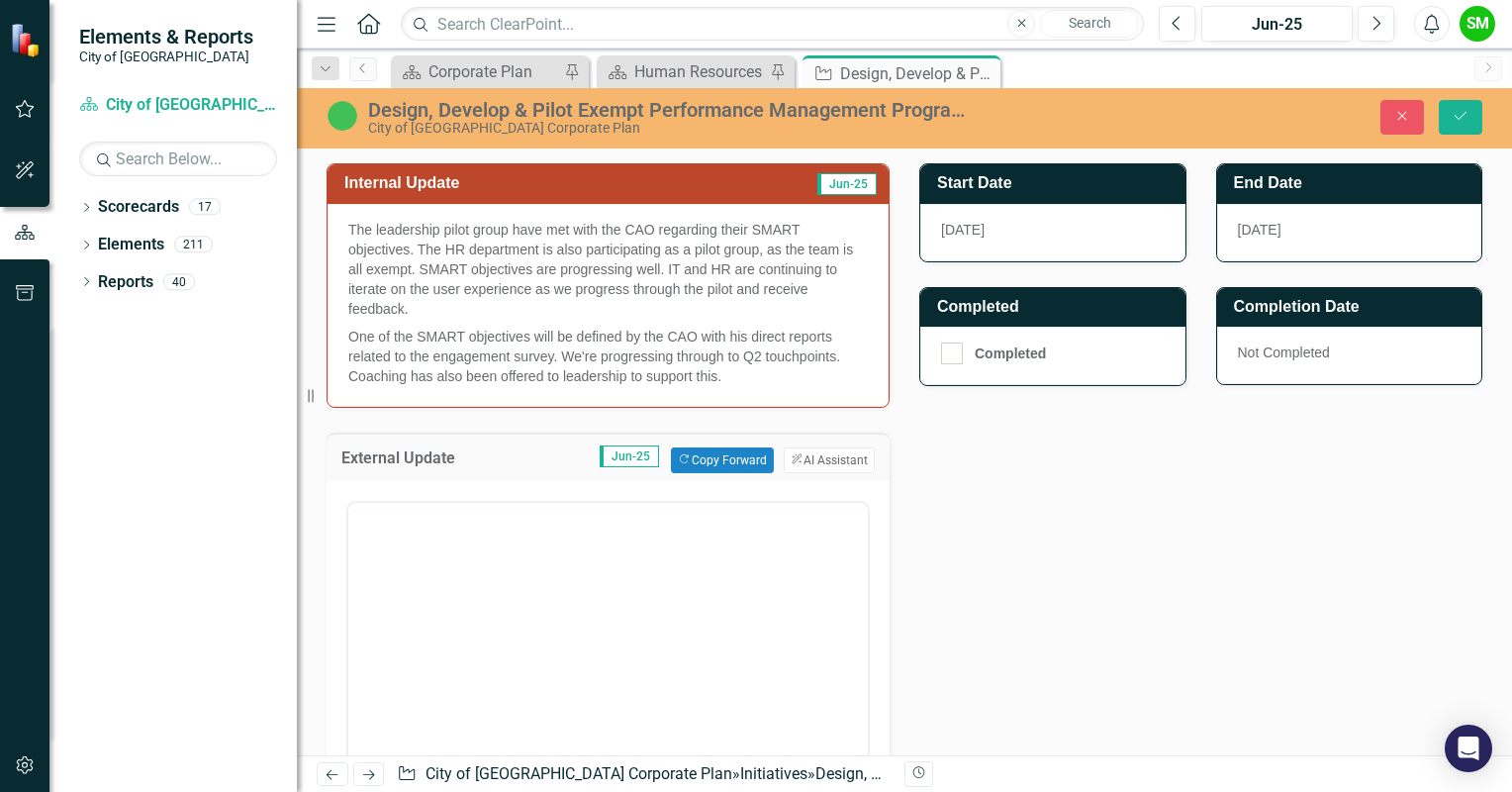 scroll, scrollTop: 0, scrollLeft: 0, axis: both 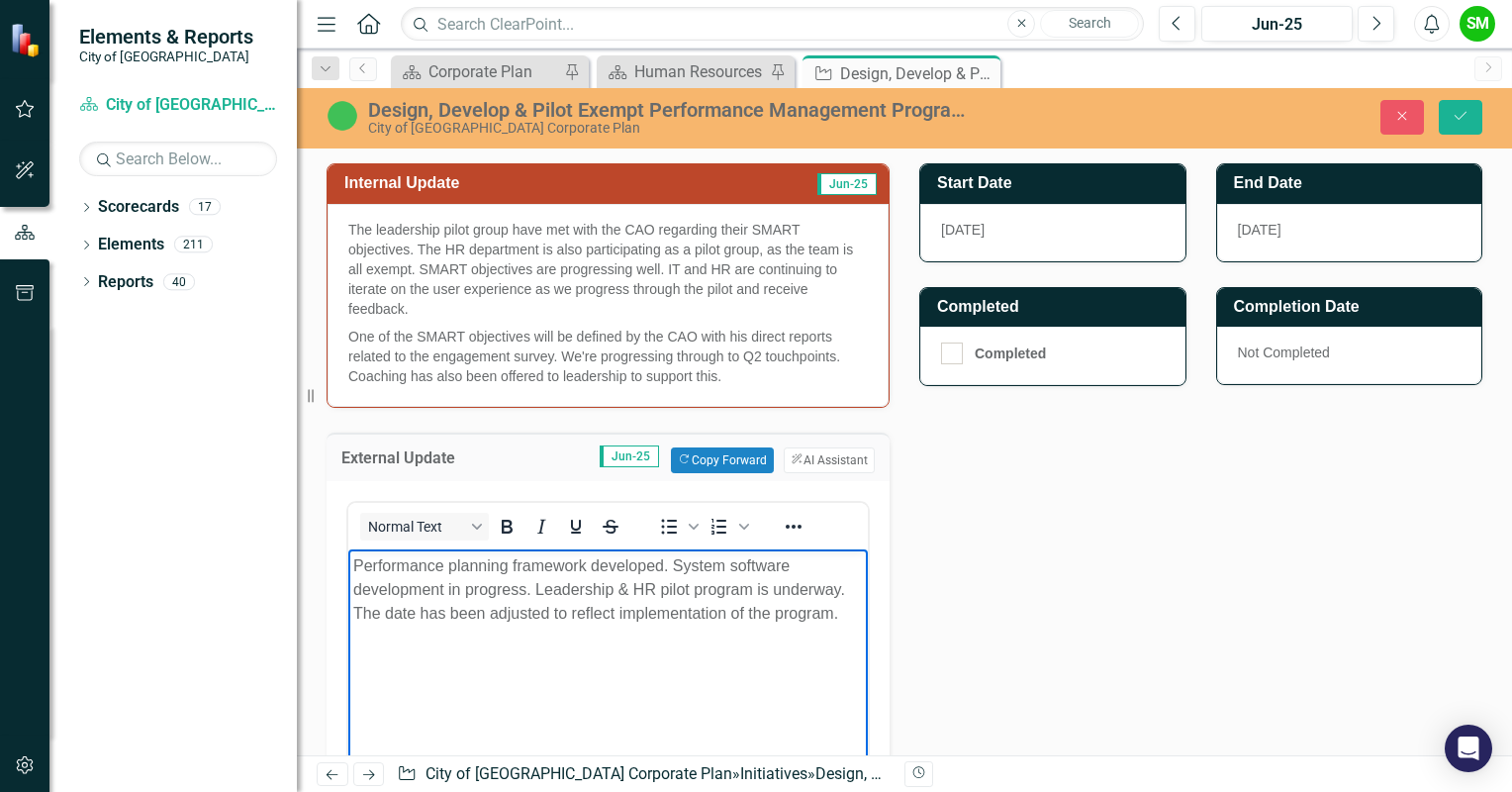 click on "Performance planning framework developed. System software development in progress. Leadership & HR pilot program is underway. The date has been adjusted to reflect implementation of the program." at bounding box center [608, 589] 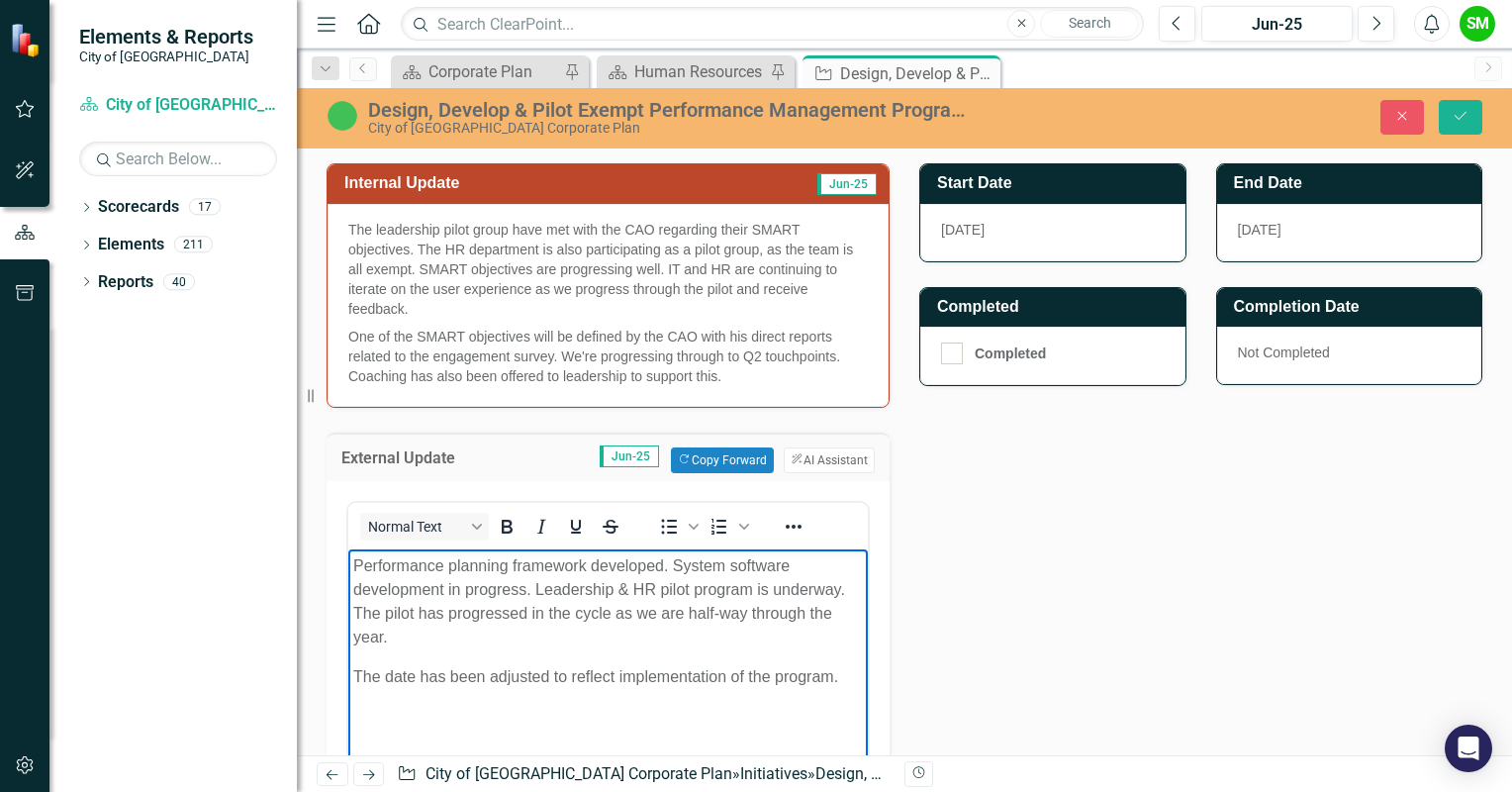click on "Performance planning framework developed. System software development in progress. Leadership & HR pilot program is underway. The pilot has progressed in the cycle as we are half-way through the year." at bounding box center [608, 601] 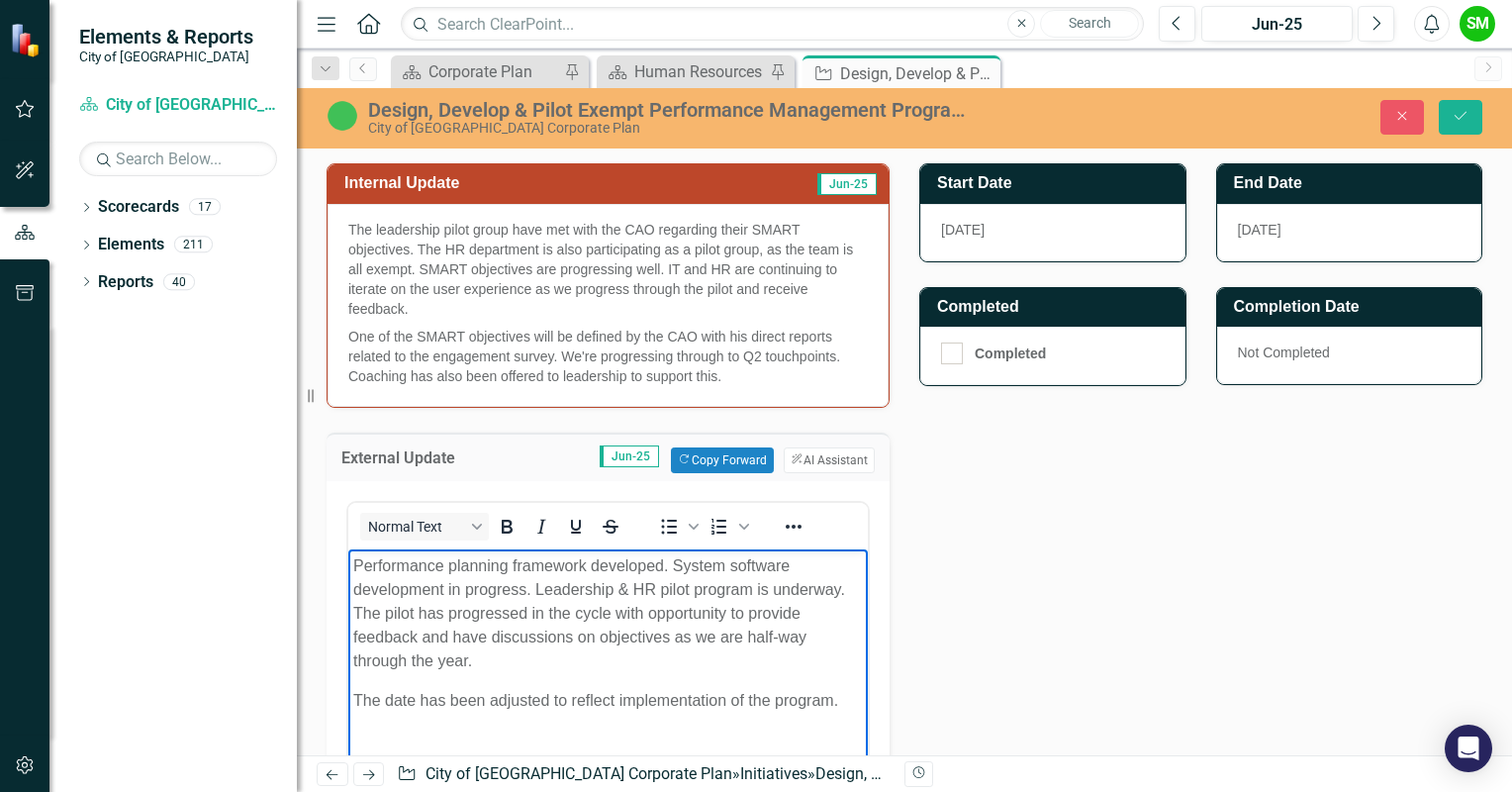 click on "Performance planning framework developed. System software development in progress. Leadership & HR pilot program is underway. The pilot has progressed in the cycle with opportunity to provide feedback and have discussions on objectives as we are half-way through the year.  The date has been adjusted to reflect implementation of the program." at bounding box center (608, 697) 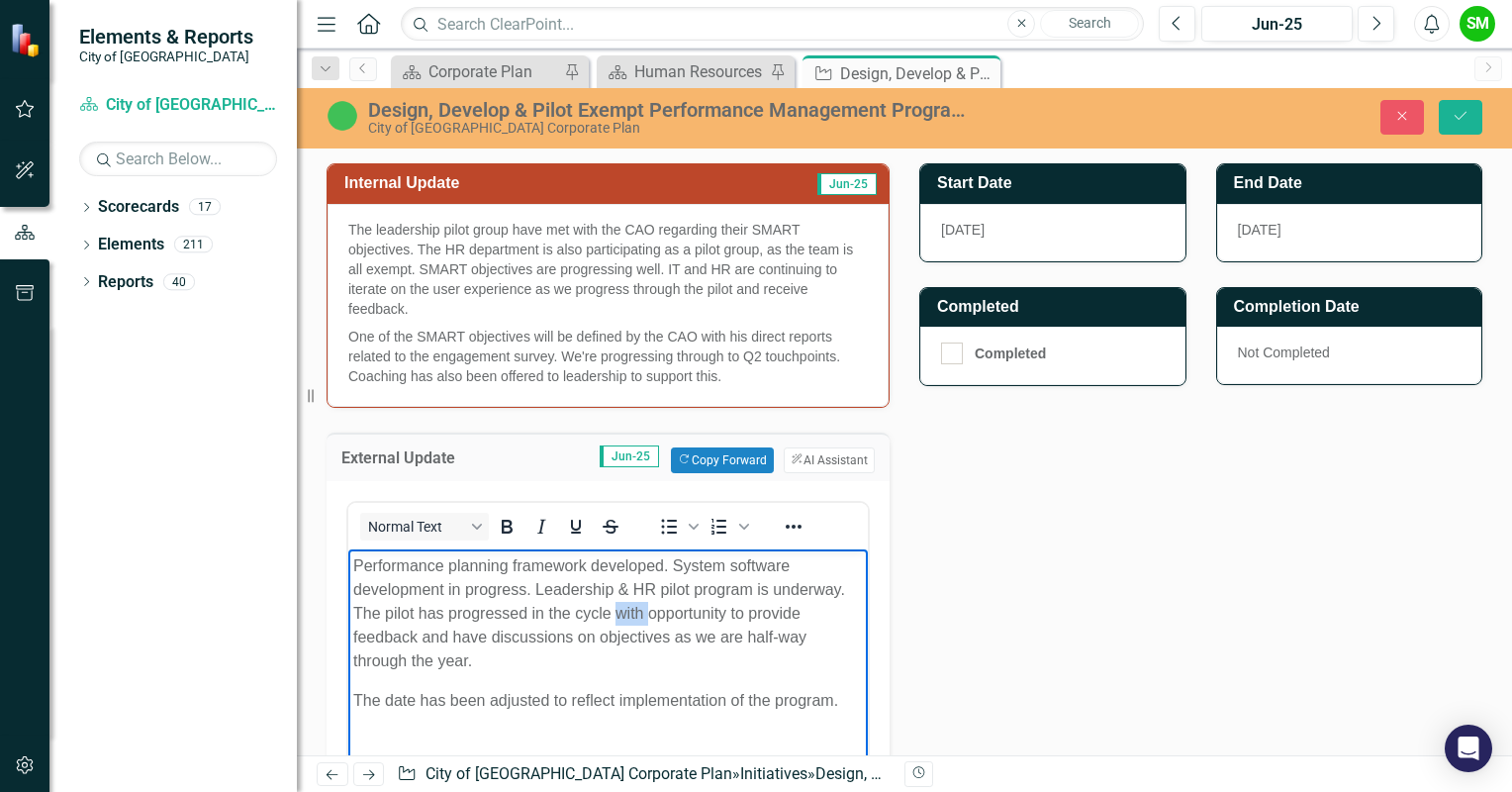 click on "Performance planning framework developed. System software development in progress. Leadership & HR pilot program is underway. The pilot has progressed in the cycle with opportunity to provide feedback and have discussions on objectives as we are half-way through the year." at bounding box center [608, 613] 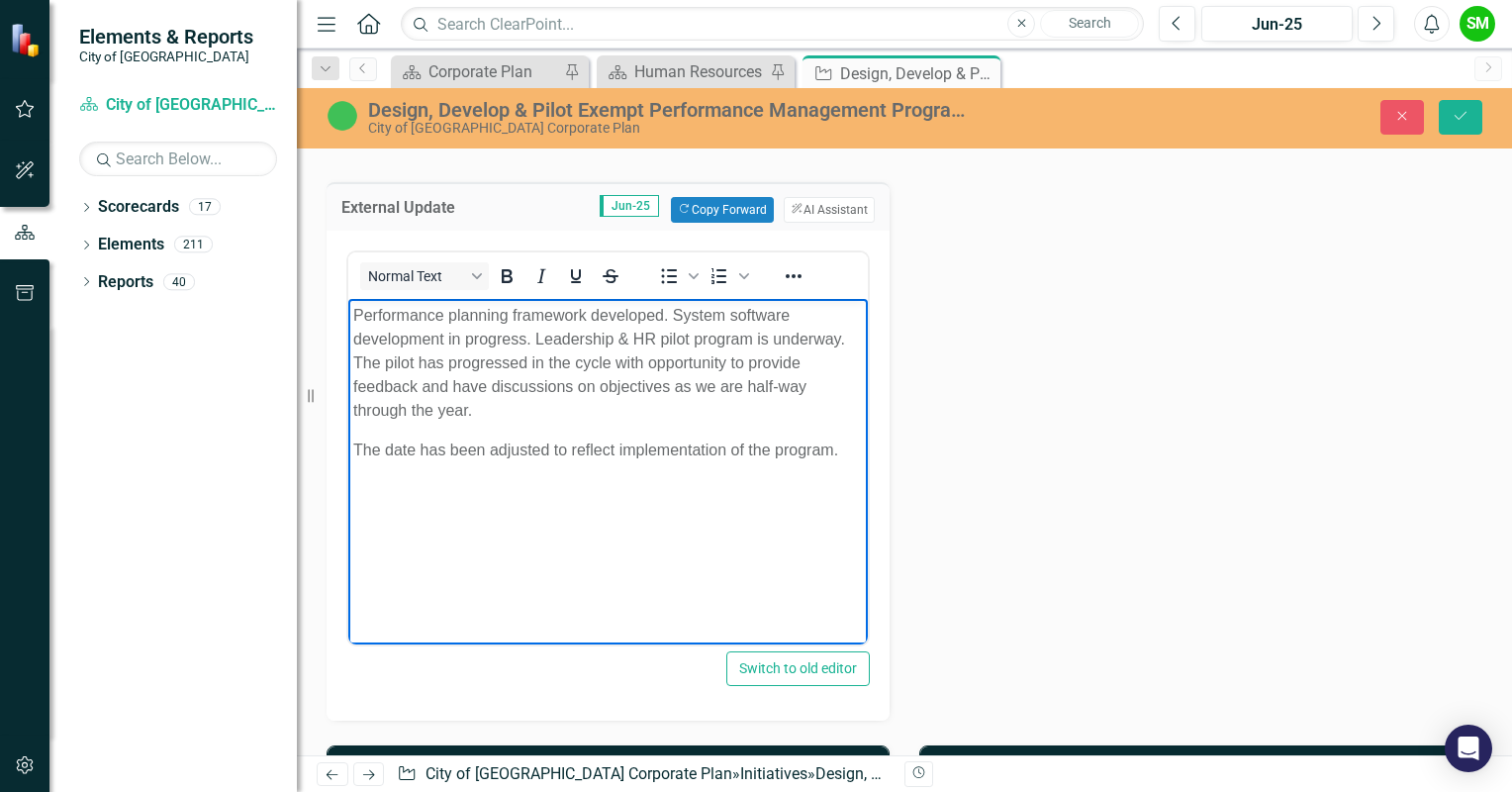 scroll, scrollTop: 814, scrollLeft: 0, axis: vertical 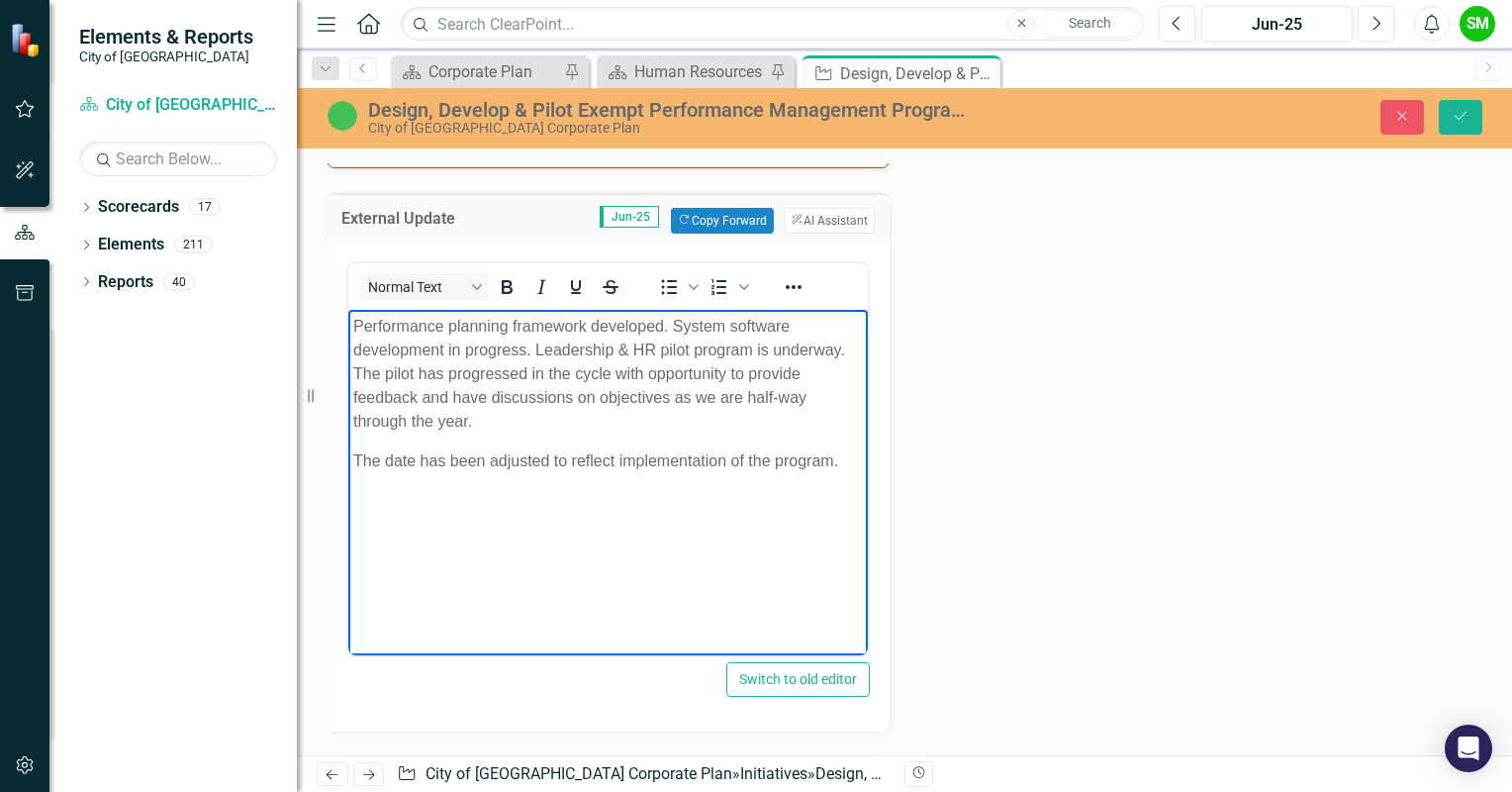 click on "Performance planning framework developed. System software development in progress. Leadership & HR pilot program is underway. The pilot has progressed in the cycle with opportunity to provide feedback and have discussions on objectives as we are half-way through the year." at bounding box center (608, 373) 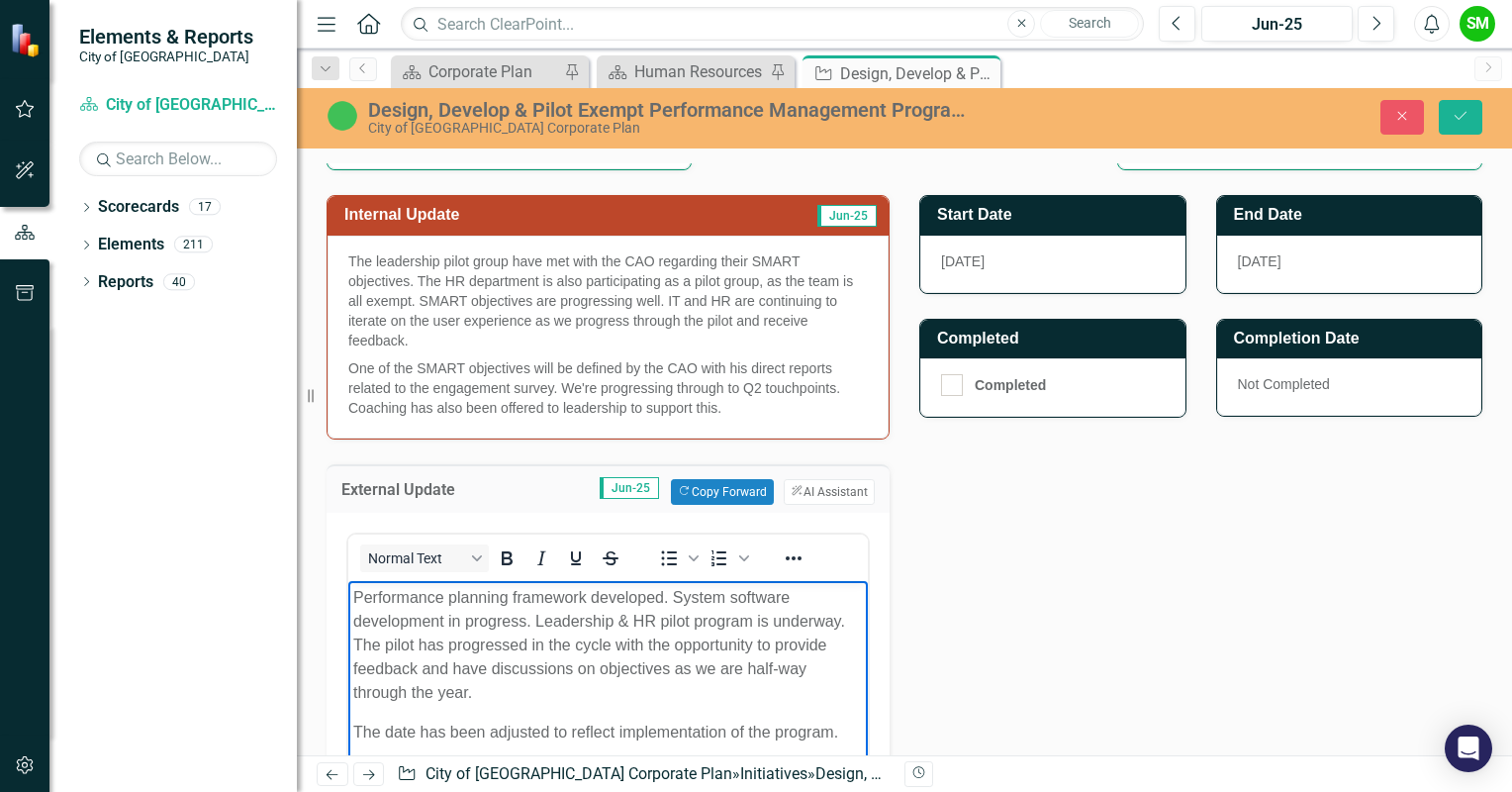 scroll, scrollTop: 501, scrollLeft: 0, axis: vertical 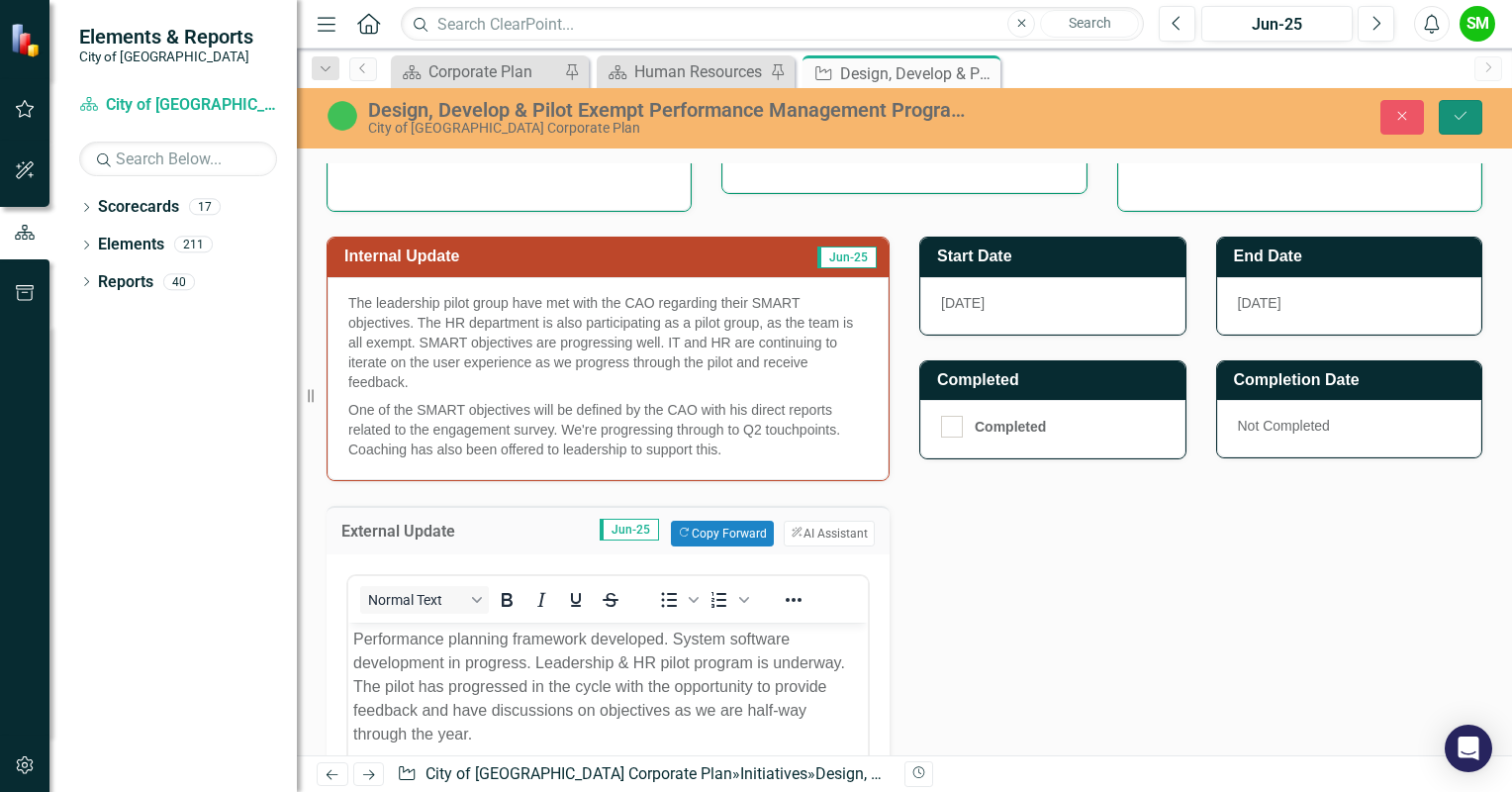 click on "Save" 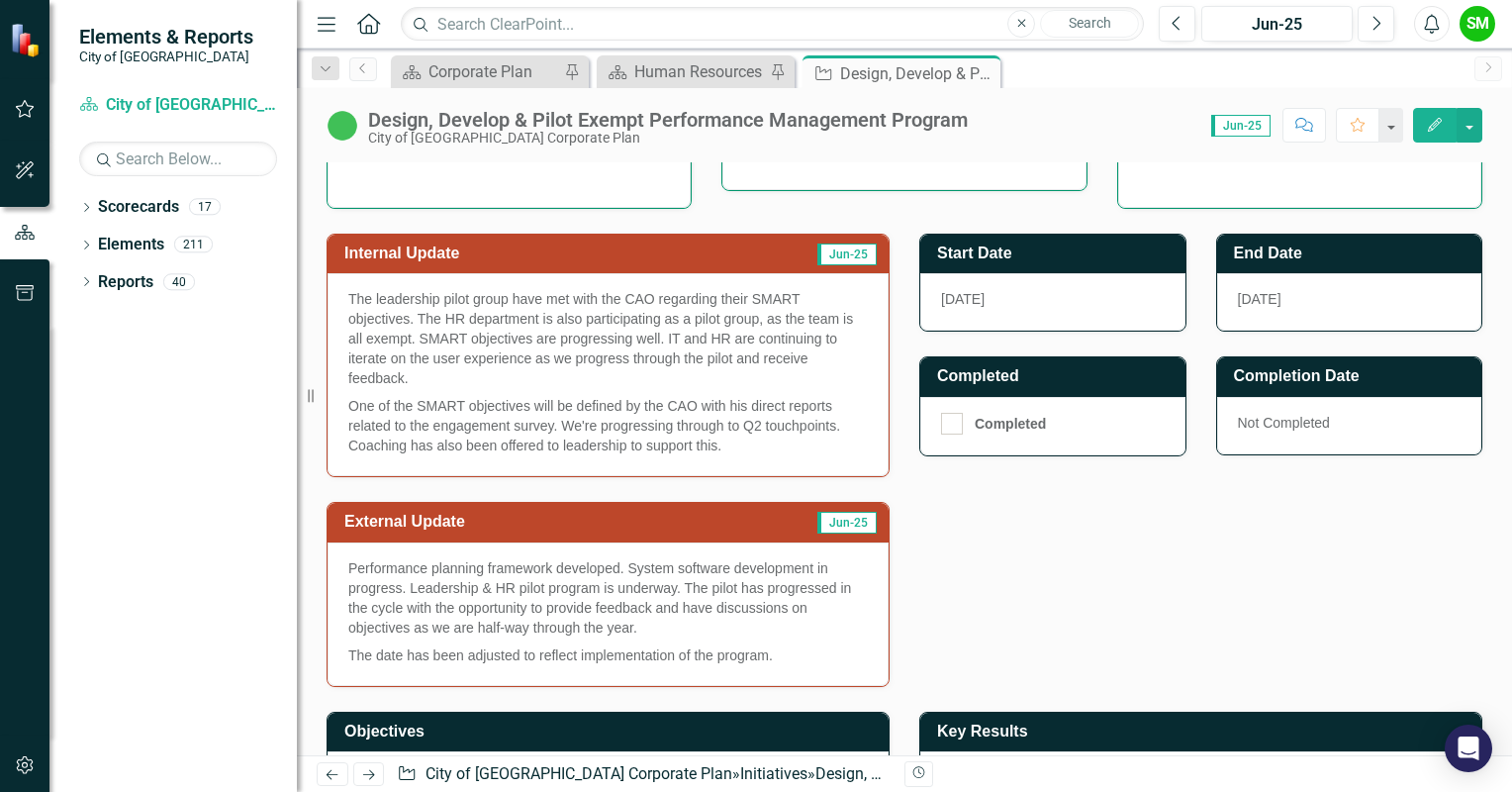 scroll, scrollTop: 503, scrollLeft: 0, axis: vertical 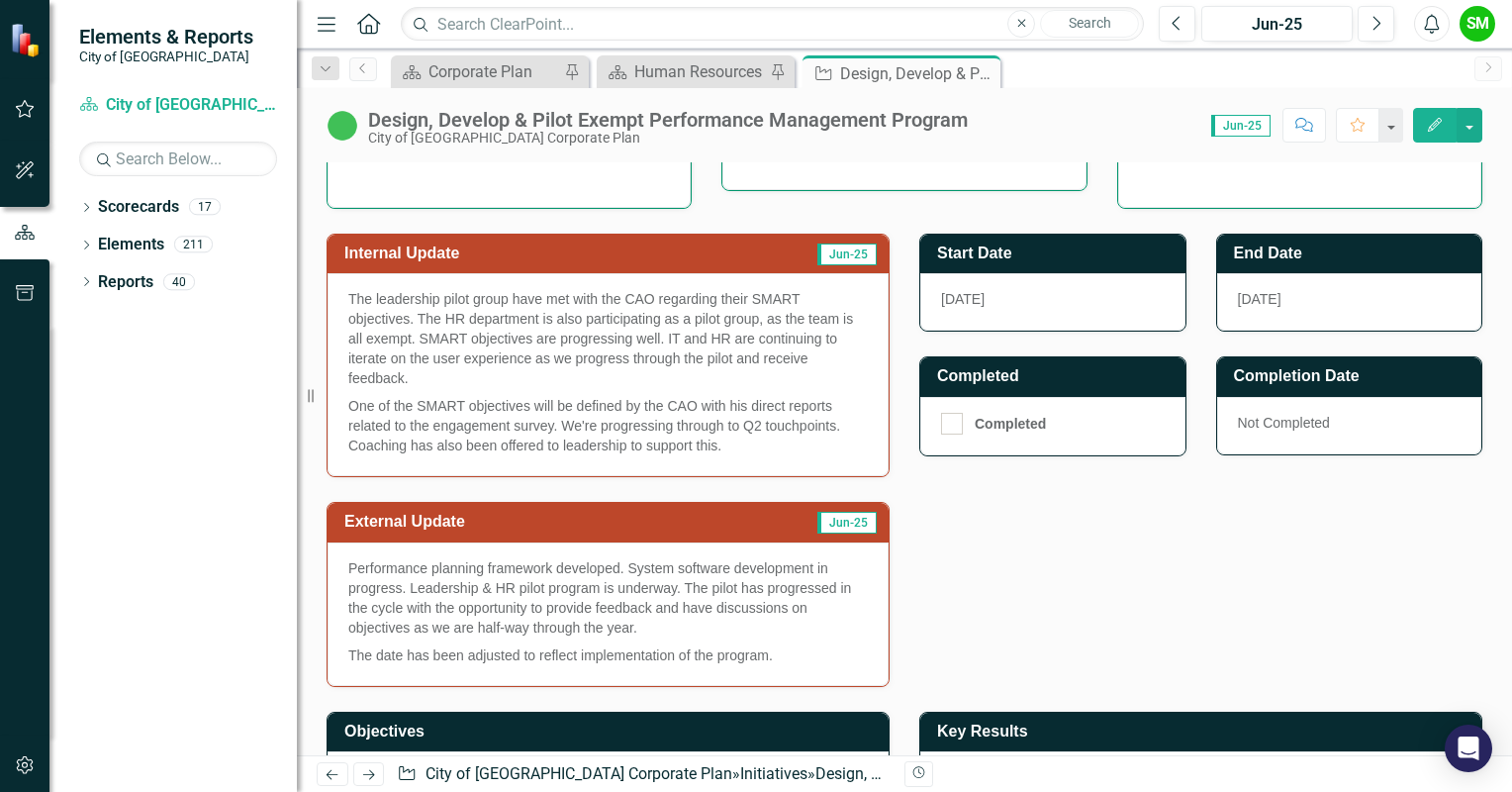 click on "One of the SMART objectives will be defined by the CAO with his direct reports related to the engagement survey. We're progressing through to Q2 touchpoints. Coaching has also been offered to leadership to support this." at bounding box center [608, 424] 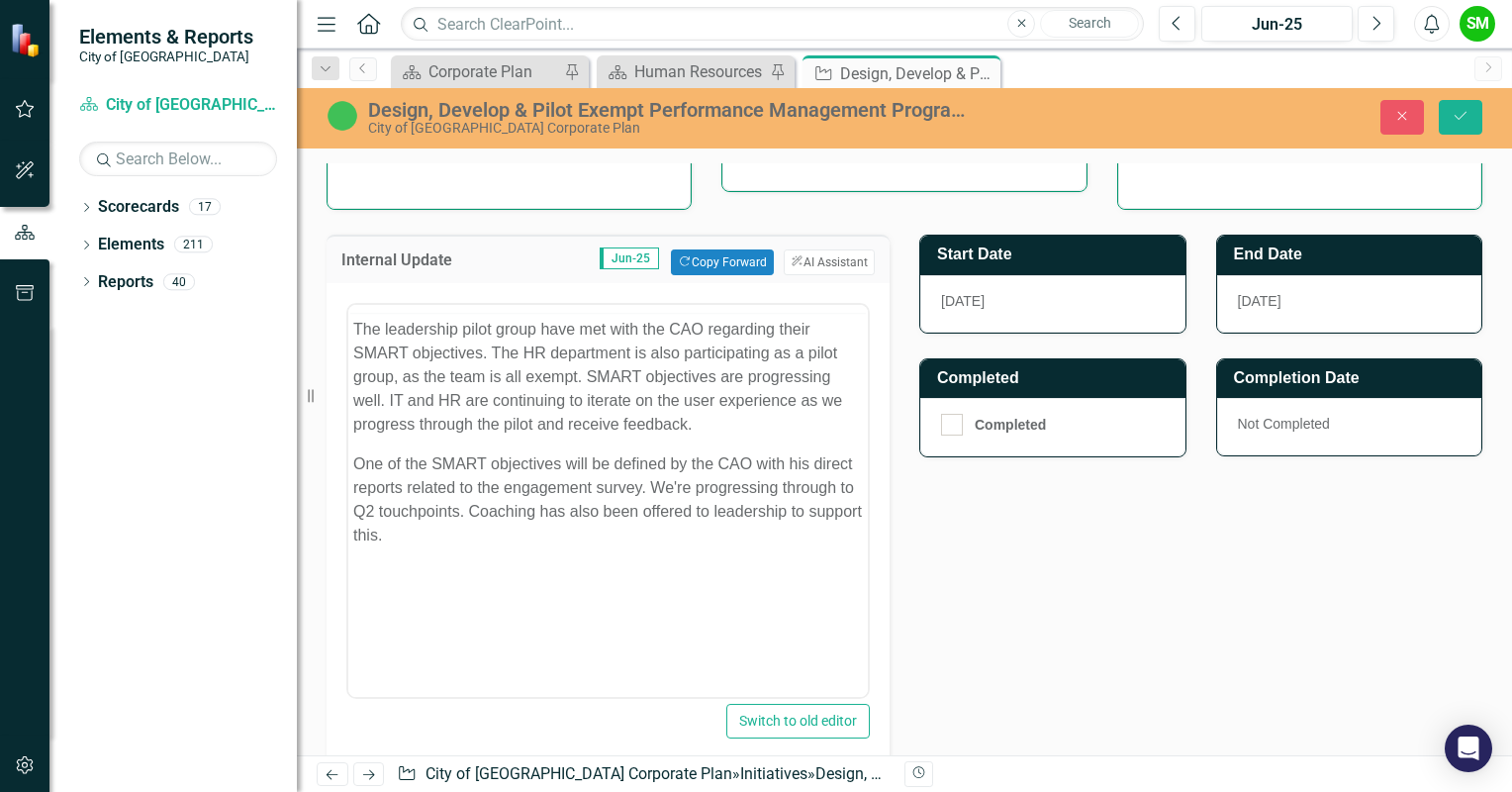 scroll, scrollTop: 0, scrollLeft: 0, axis: both 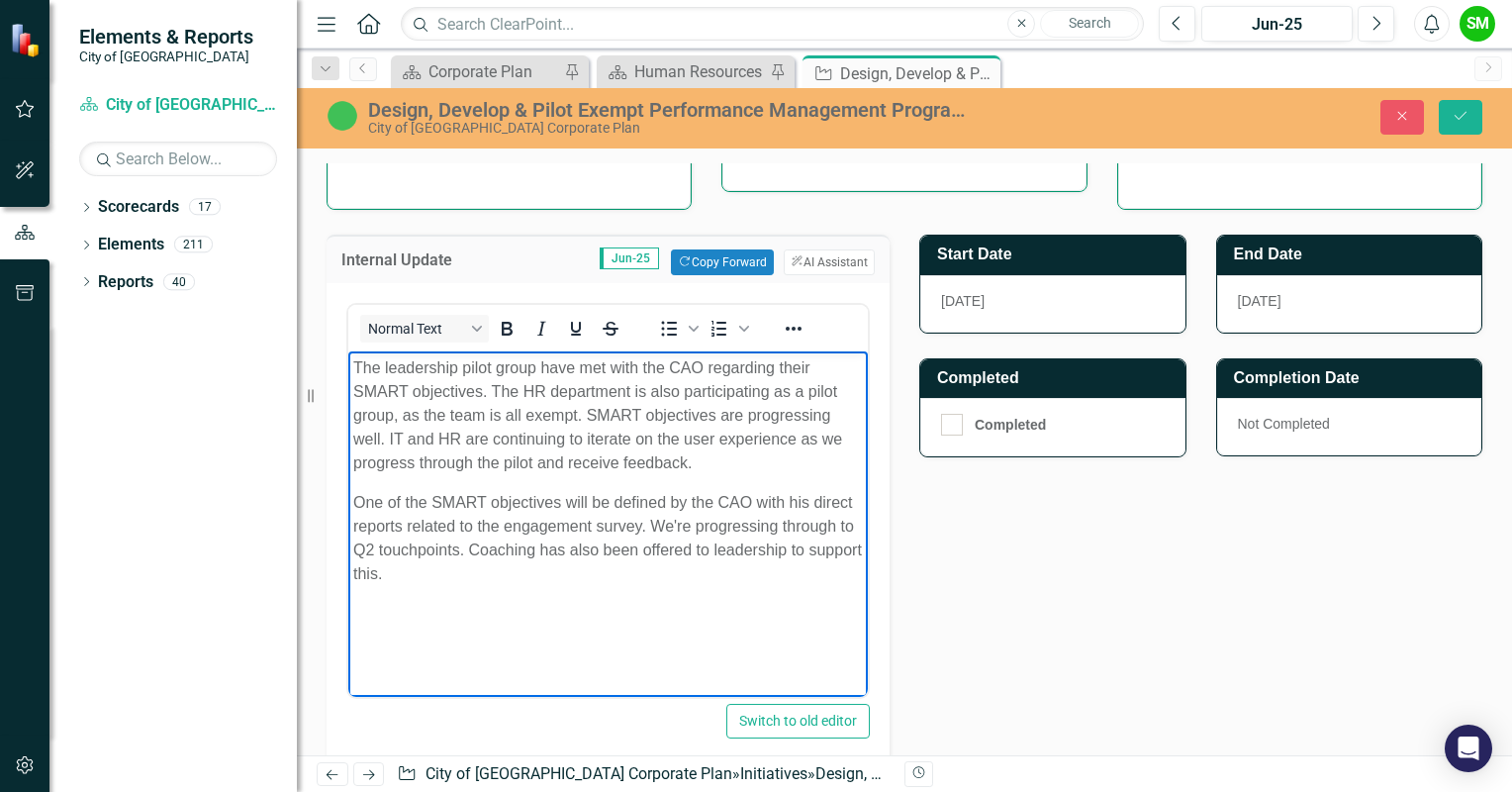 click on "One of the SMART objectives will be defined by the CAO with his direct reports related to the engagement survey. We're progressing through to Q2 touchpoints. Coaching has also been offered to leadership to support this." at bounding box center [608, 539] 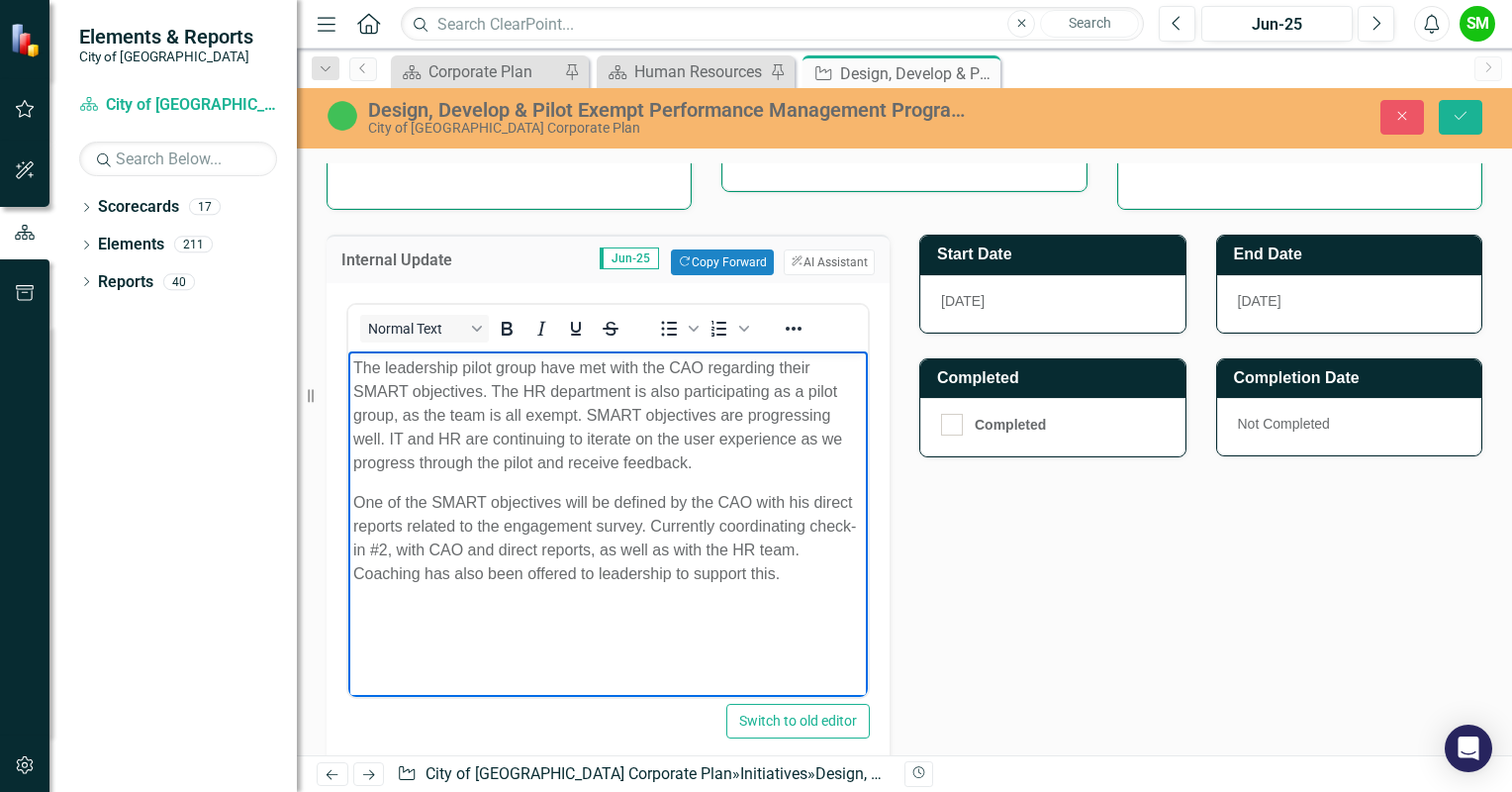 click on "One of the SMART objectives will be defined by the CAO with his direct reports related to the engagement survey. Currently coordinating check-in #2, with CAO and direct reports, as well as with the HR team. Coaching has also been offered to leadership to support this." at bounding box center [608, 539] 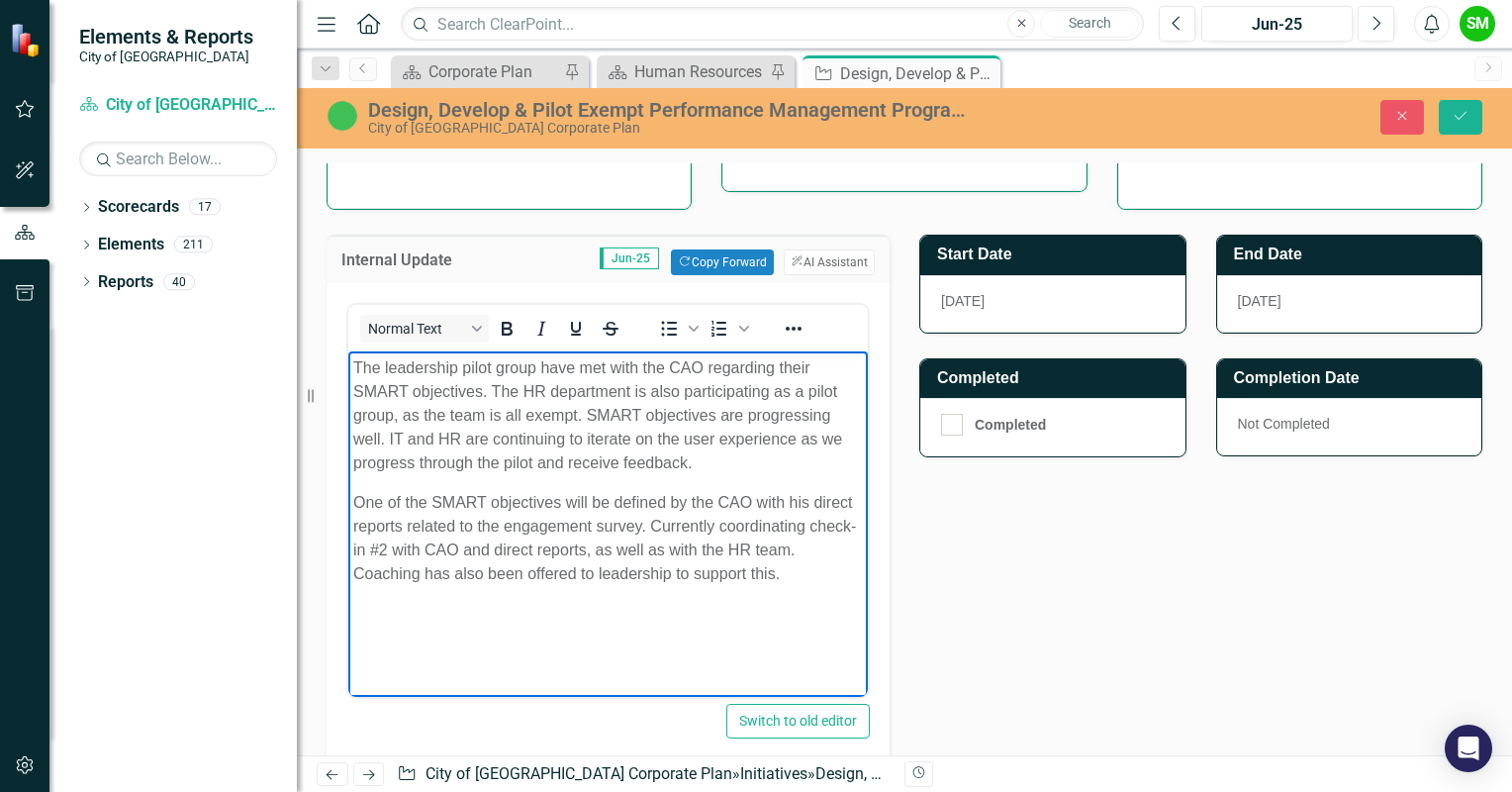 click on "One of the SMART objectives will be defined by the CAO with his direct reports related to the engagement survey. Currently coordinating check-in #2 with CAO and direct reports, as well as with the HR team. Coaching has also been offered to leadership to support this." at bounding box center (608, 539) 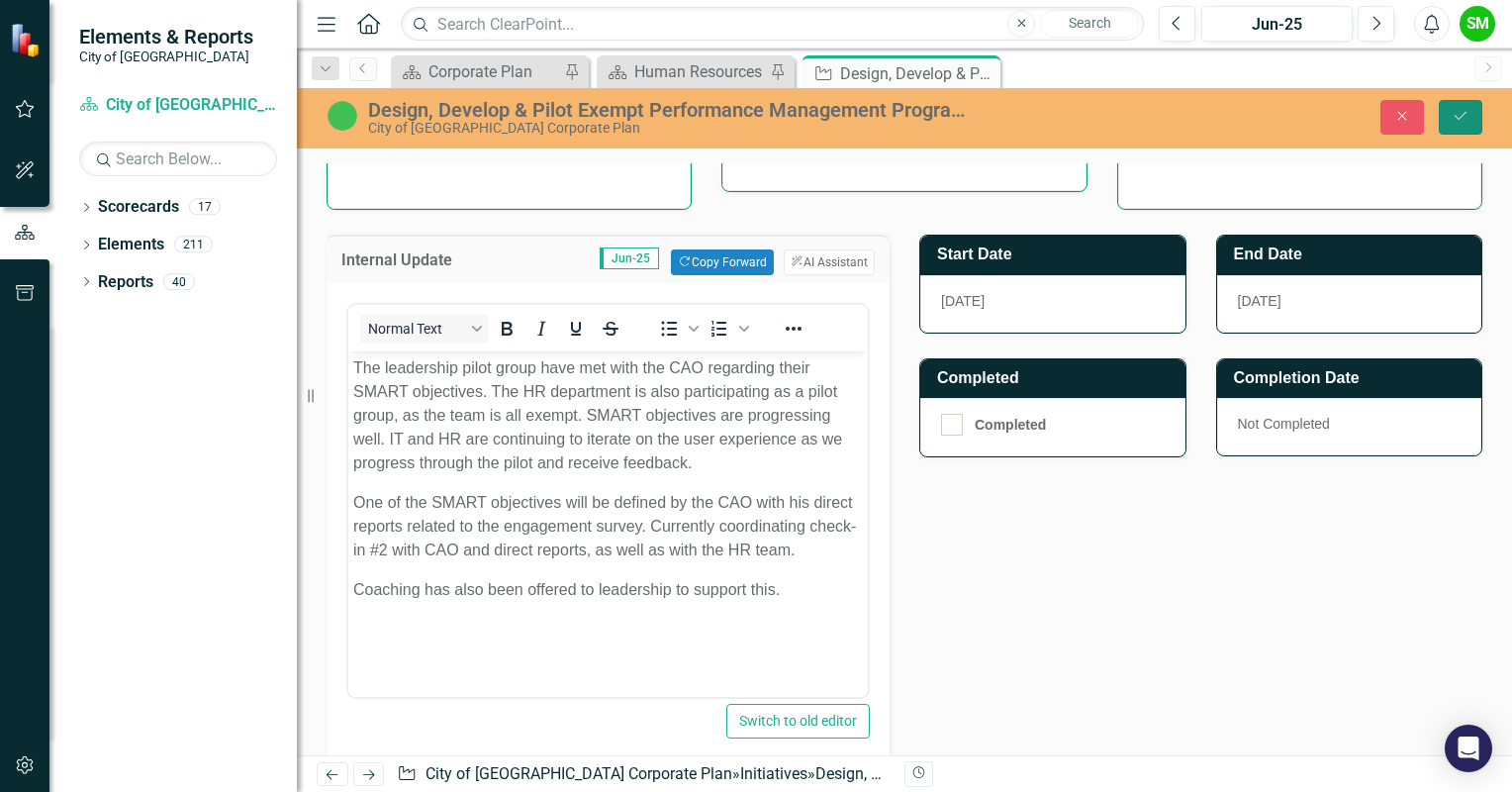 click on "Save" 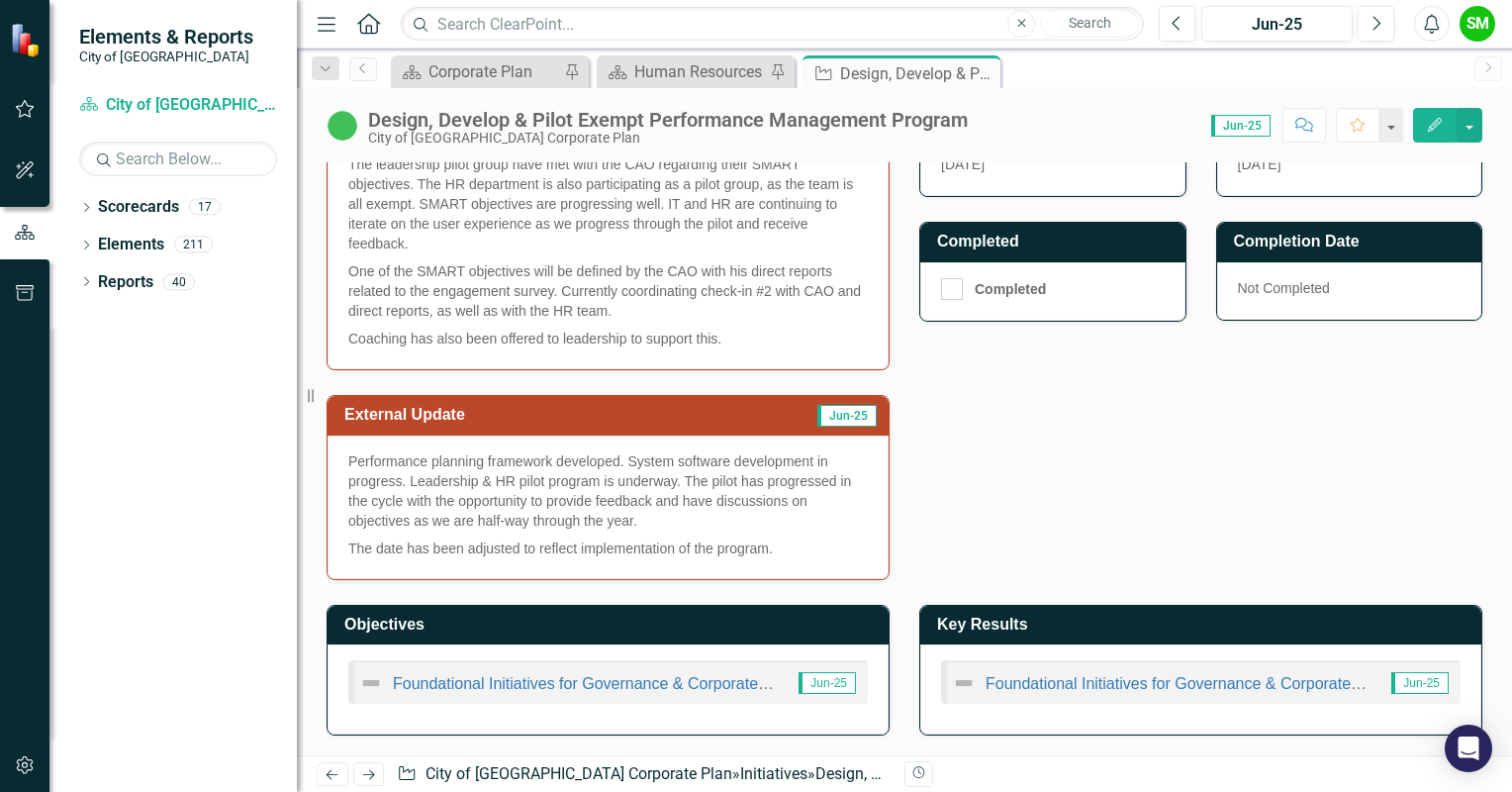 scroll, scrollTop: 448, scrollLeft: 0, axis: vertical 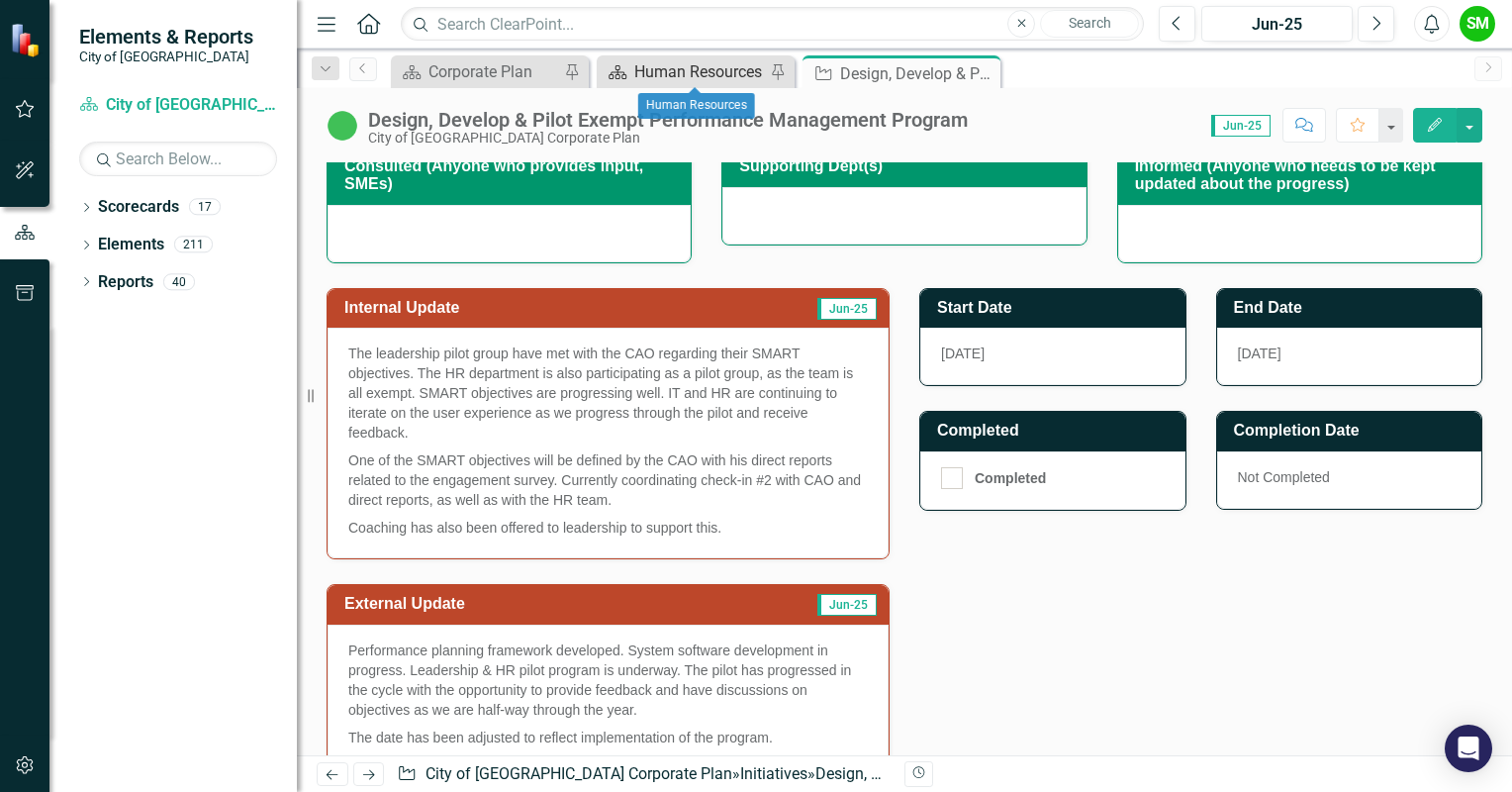 click on "Human Resources" at bounding box center [700, 71] 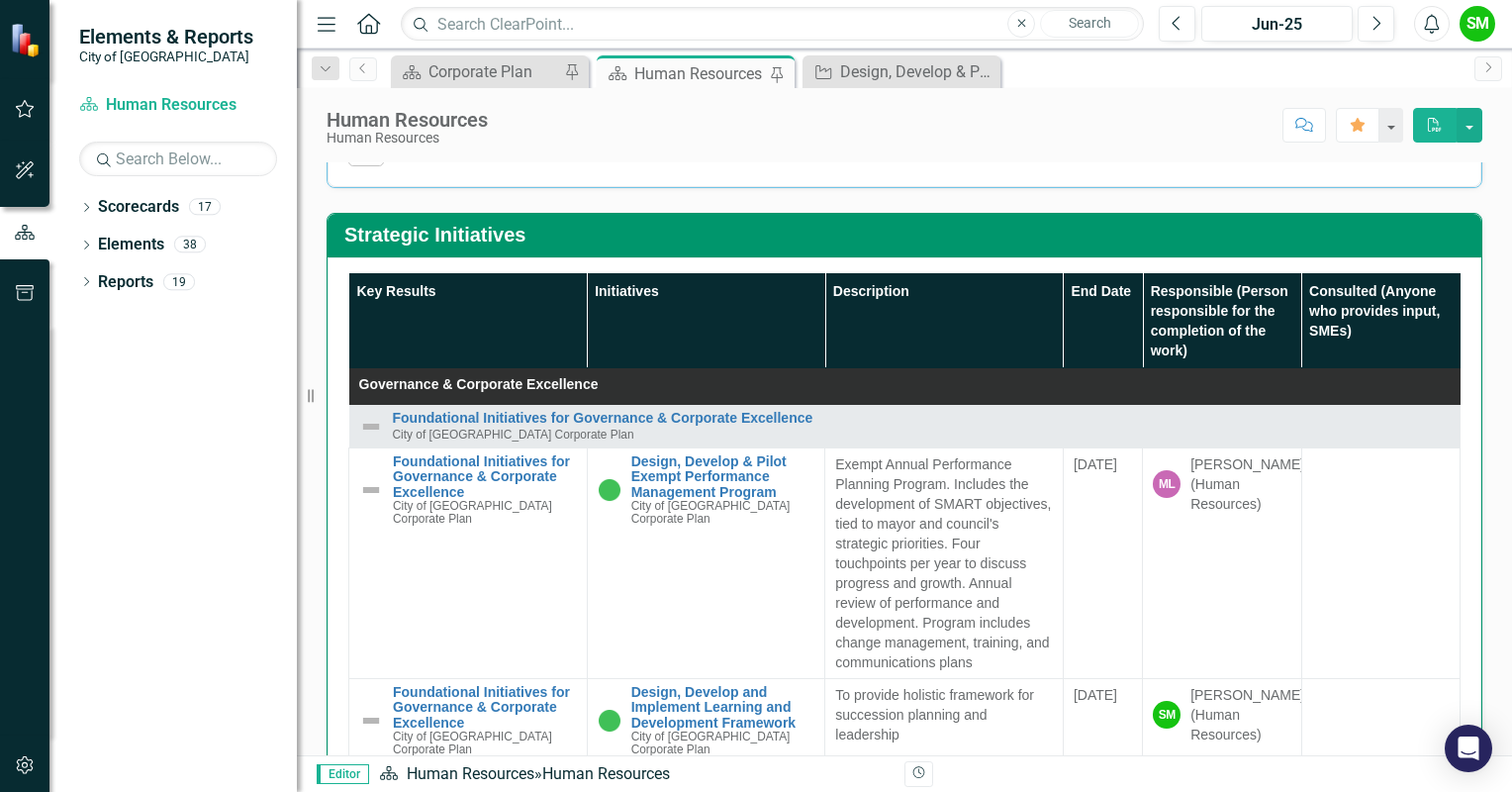 scroll, scrollTop: 1116, scrollLeft: 0, axis: vertical 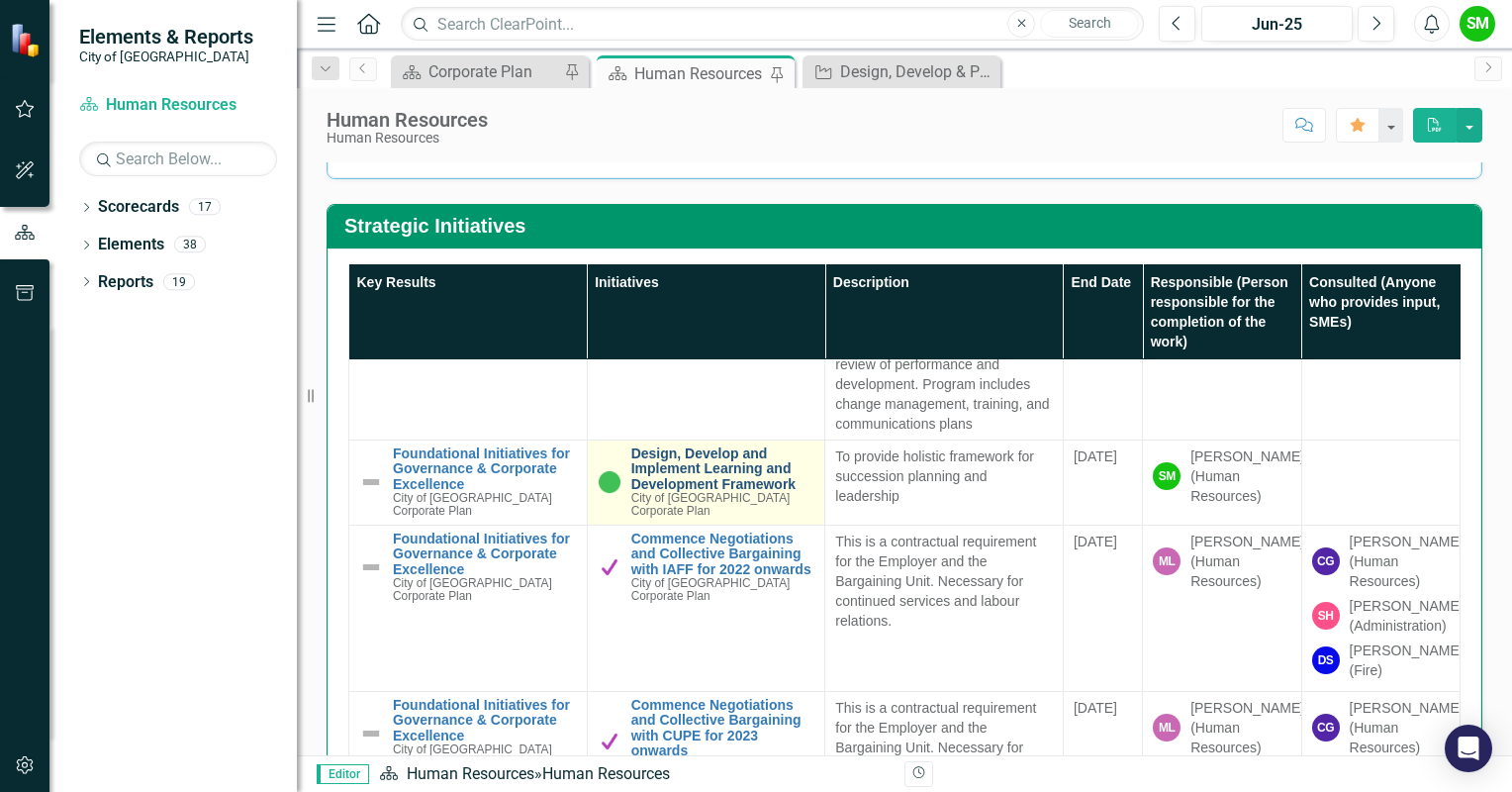 click on "Design, Develop and Implement Learning and Development Framework" at bounding box center (723, 469) 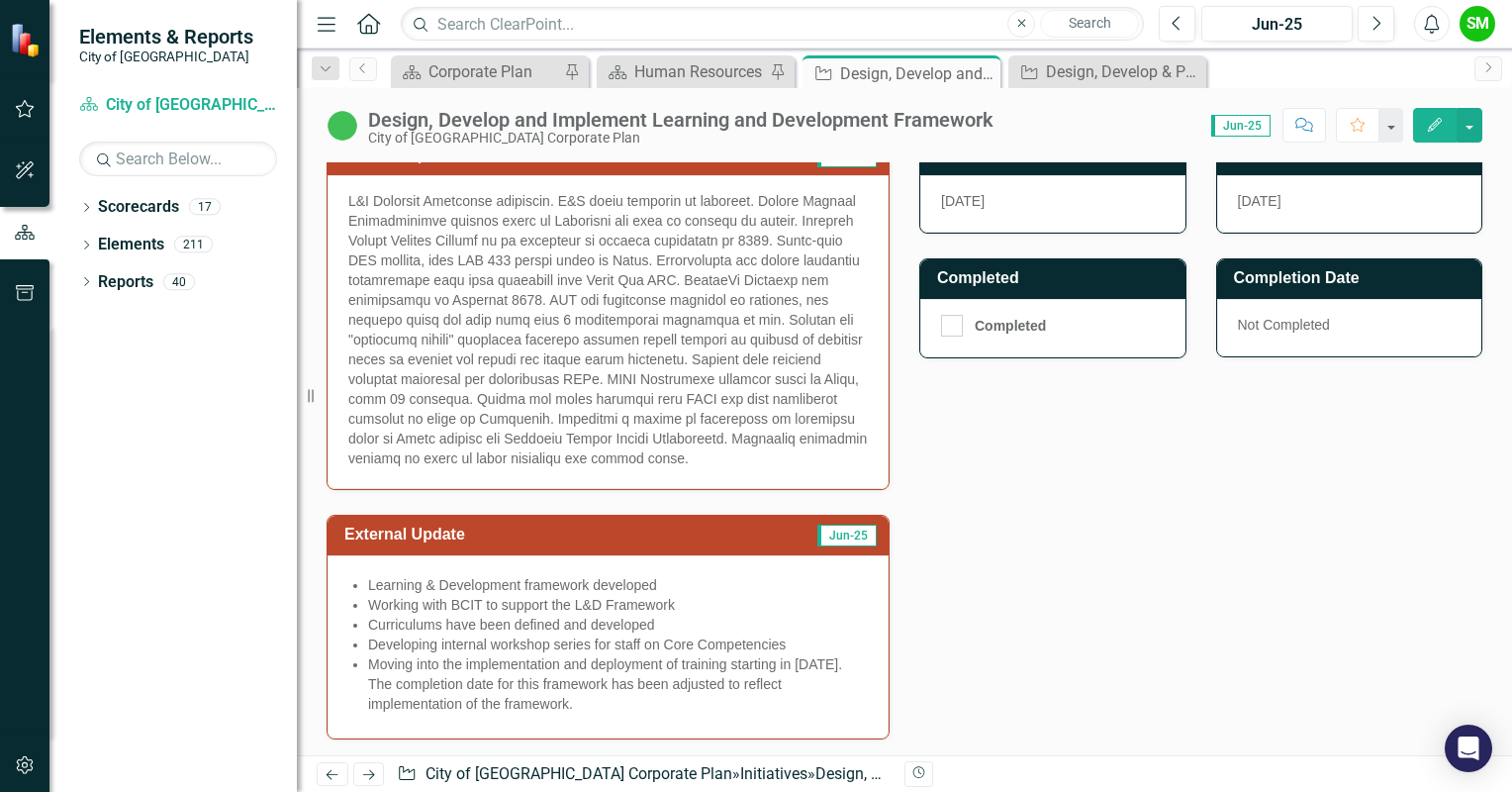 scroll, scrollTop: 574, scrollLeft: 0, axis: vertical 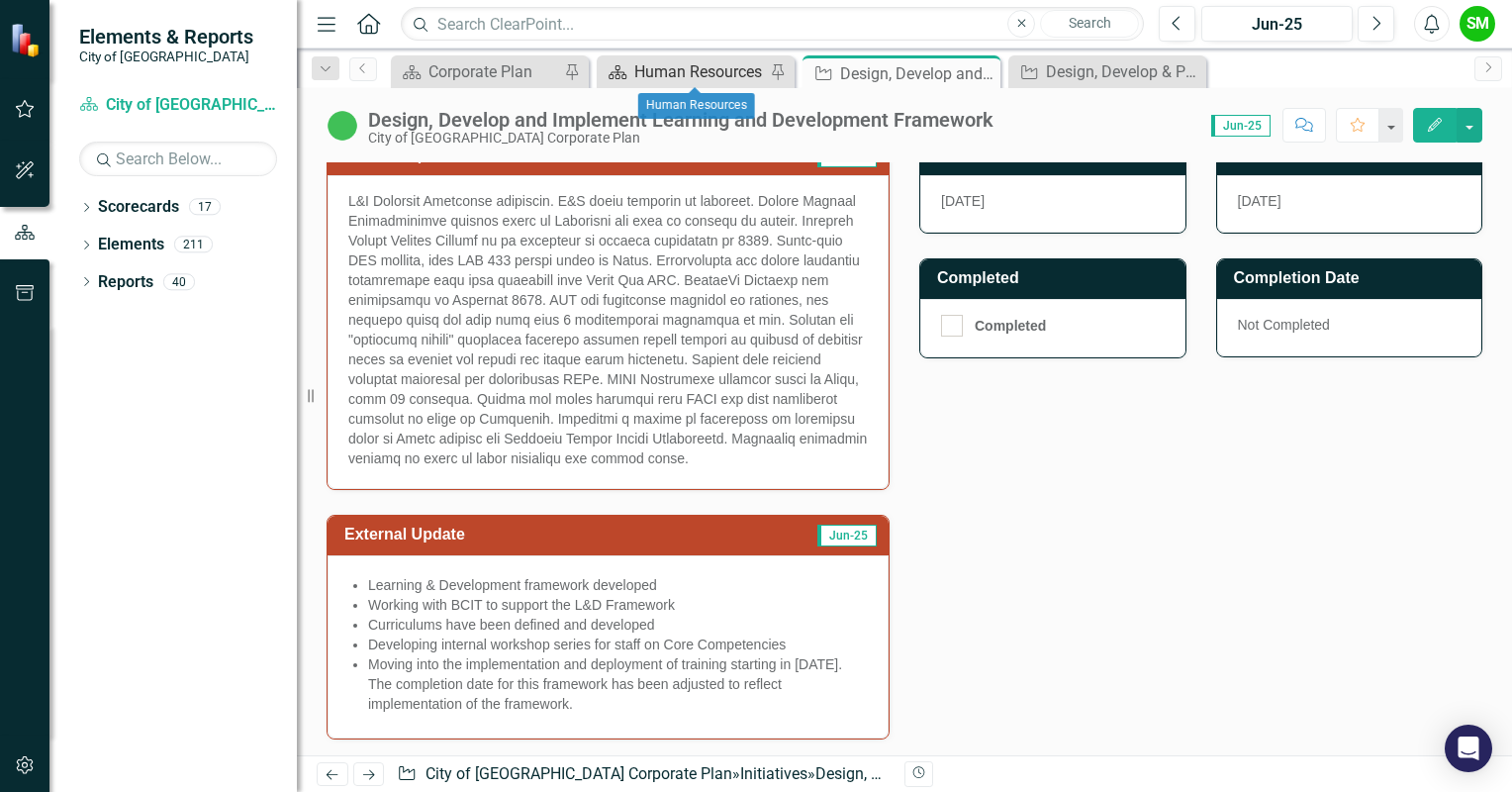 click on "Human Resources" at bounding box center [700, 71] 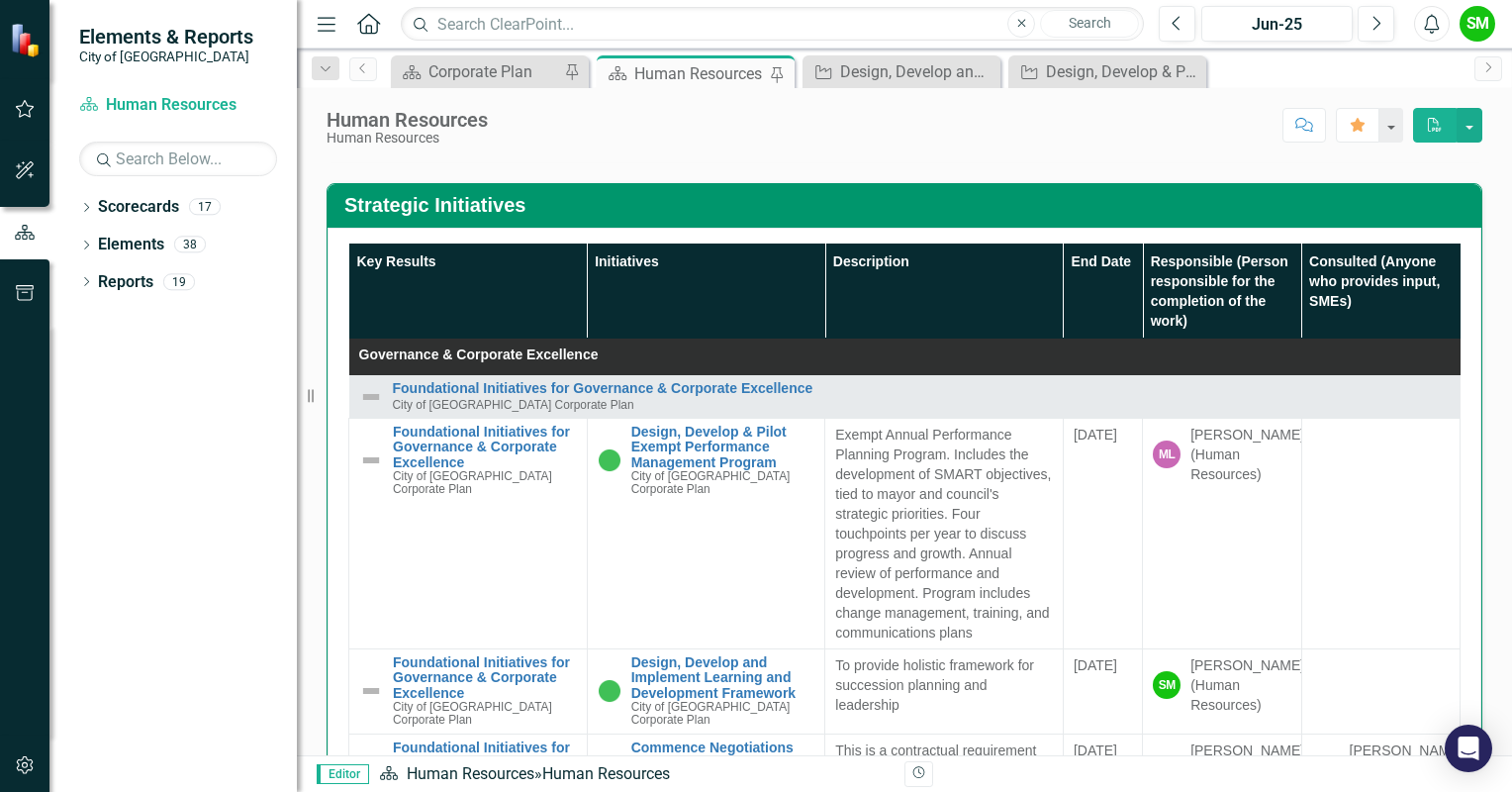 scroll, scrollTop: 1140, scrollLeft: 0, axis: vertical 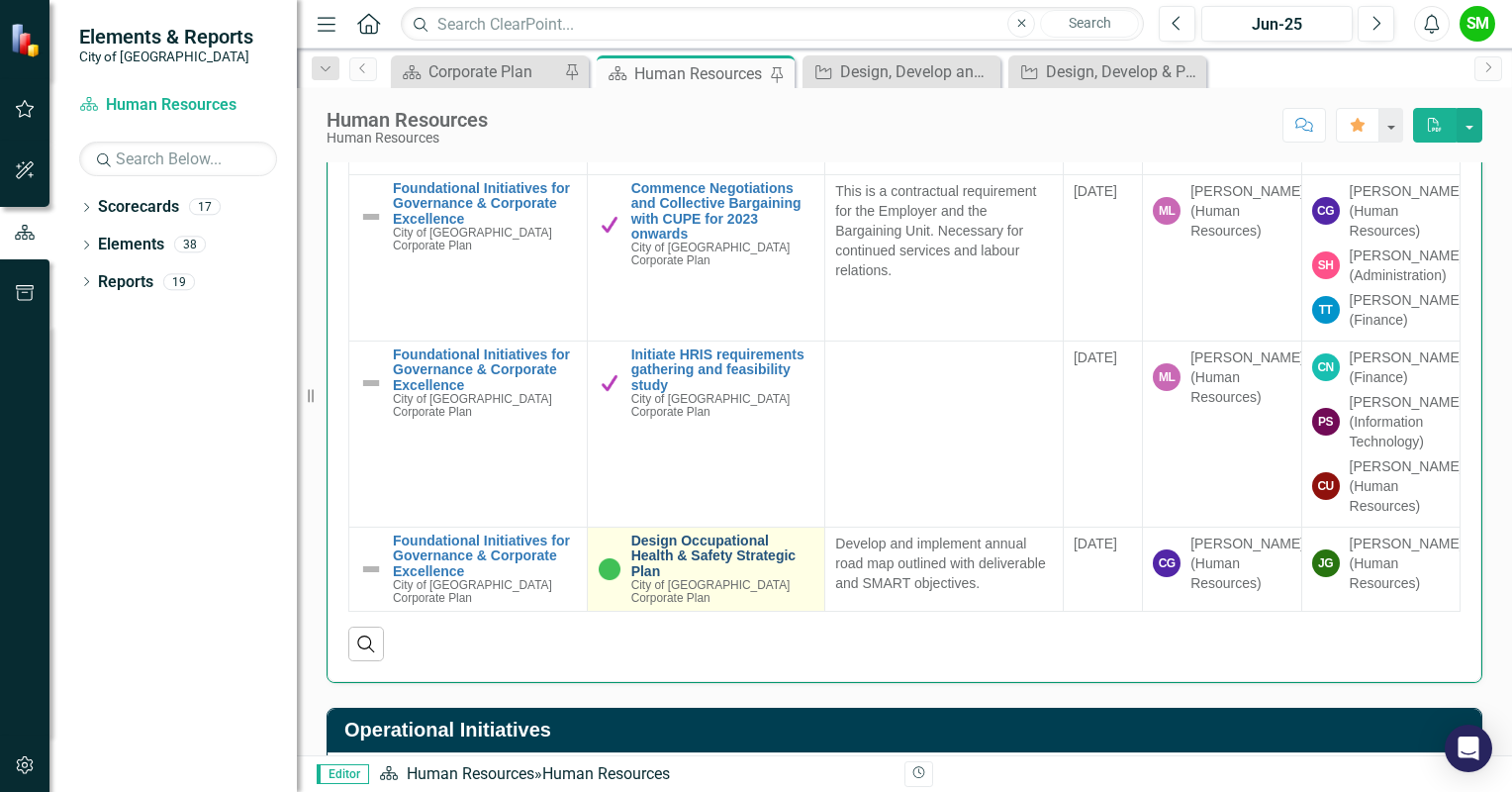 click on "Design Occupational Health & Safety Strategic Plan" at bounding box center [723, 556] 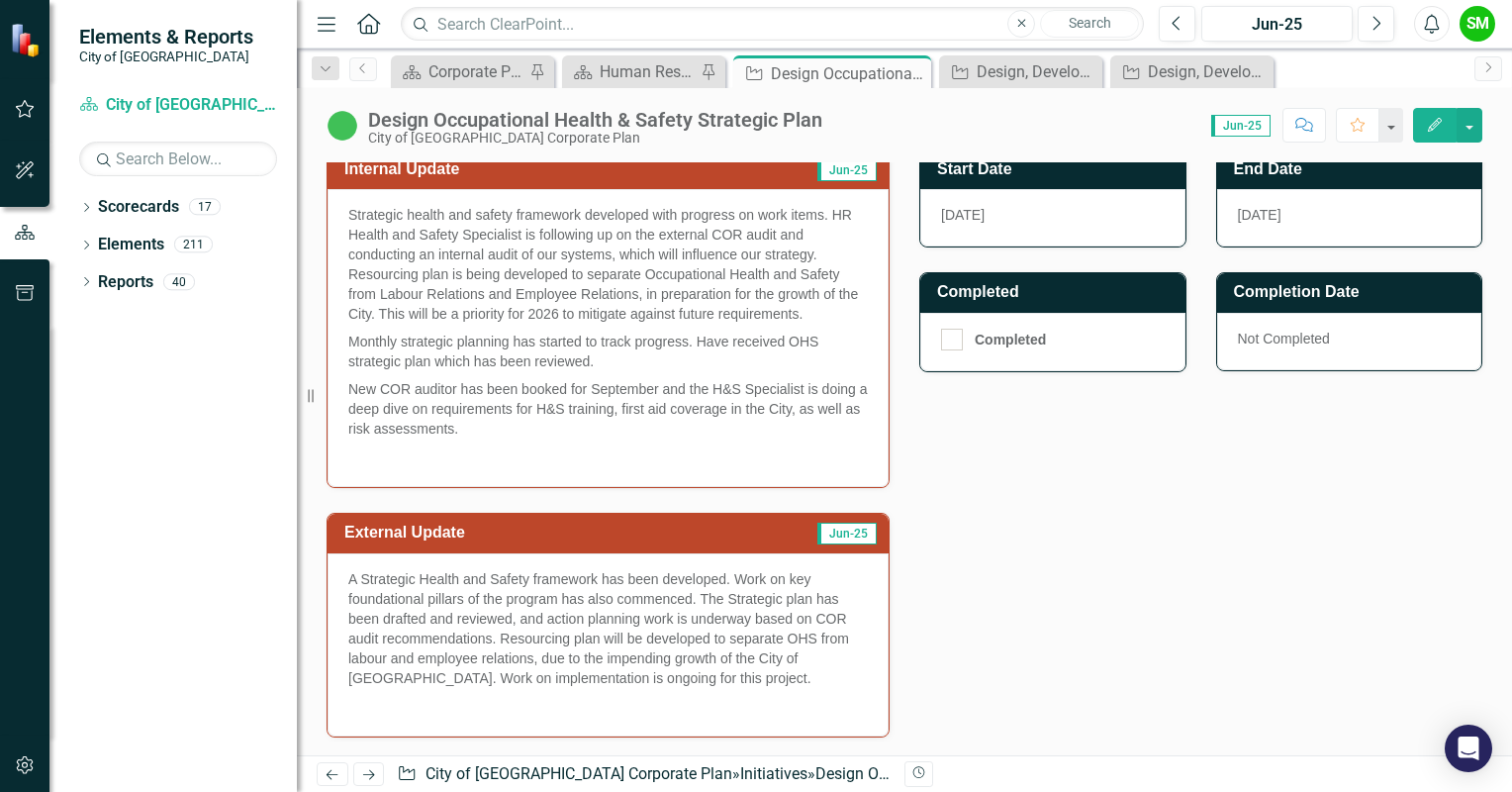 scroll, scrollTop: 562, scrollLeft: 0, axis: vertical 